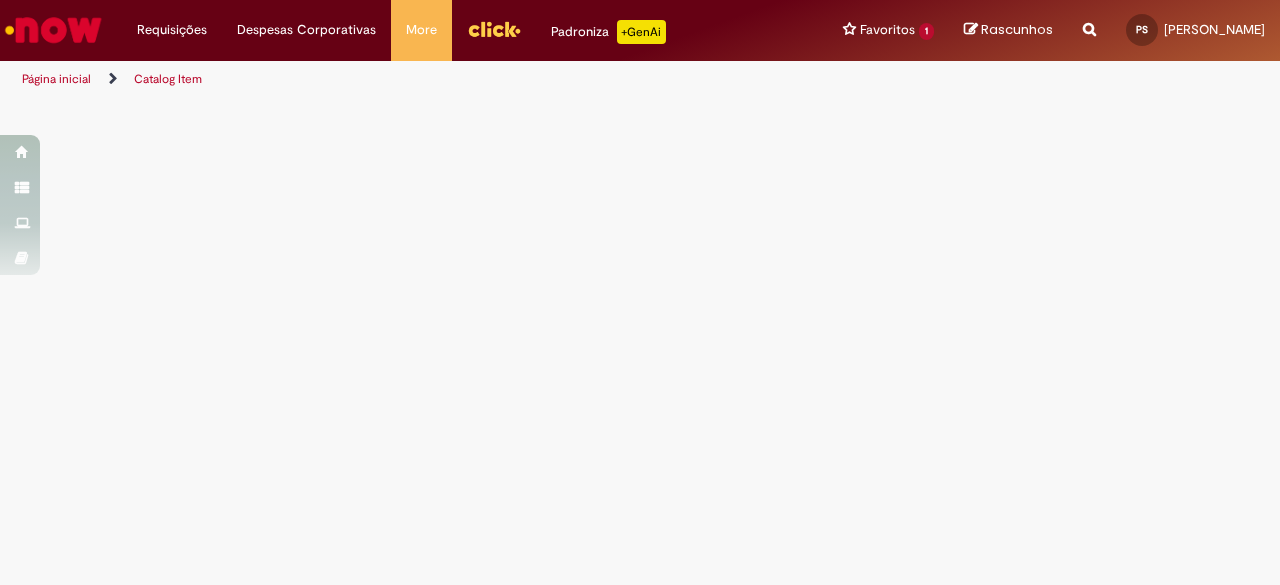 scroll, scrollTop: 0, scrollLeft: 0, axis: both 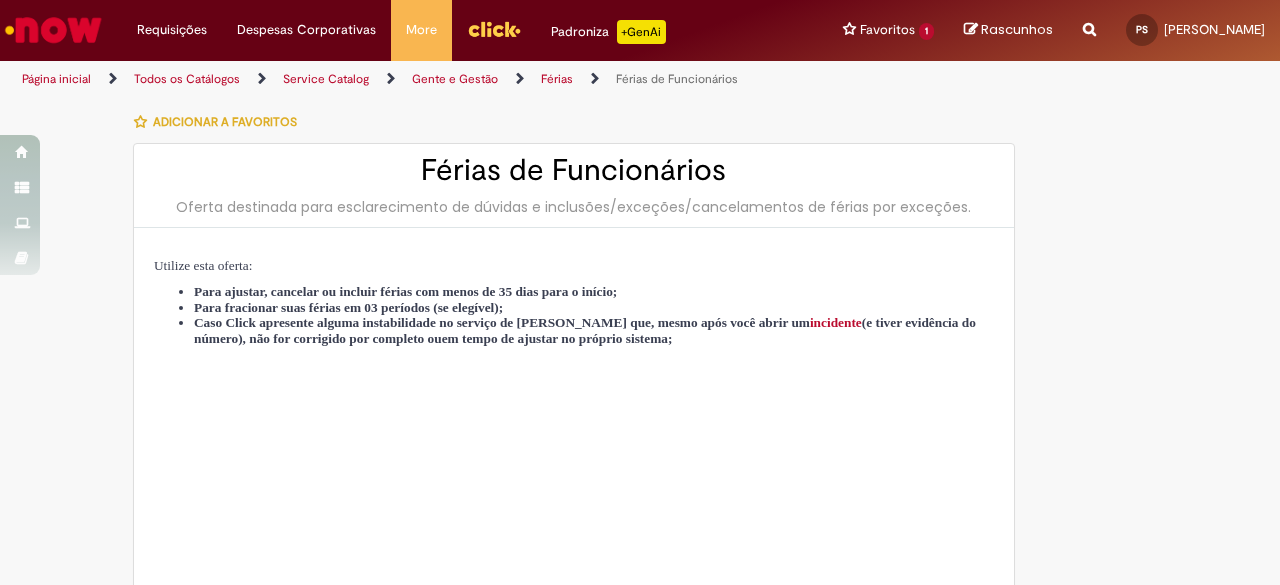 type on "********" 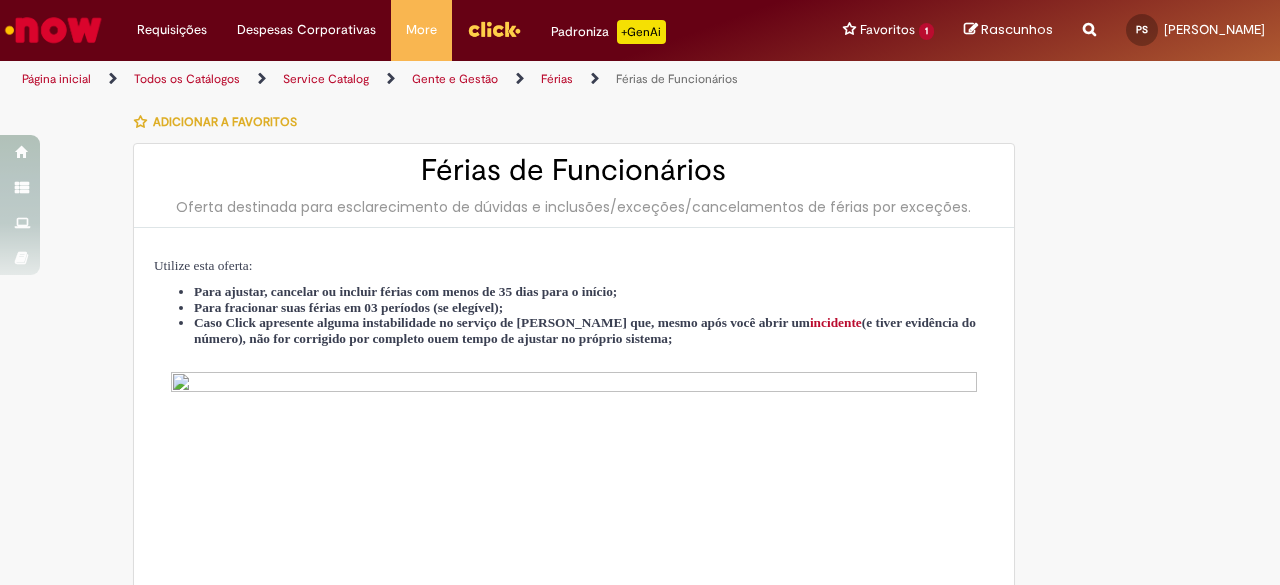 type on "**********" 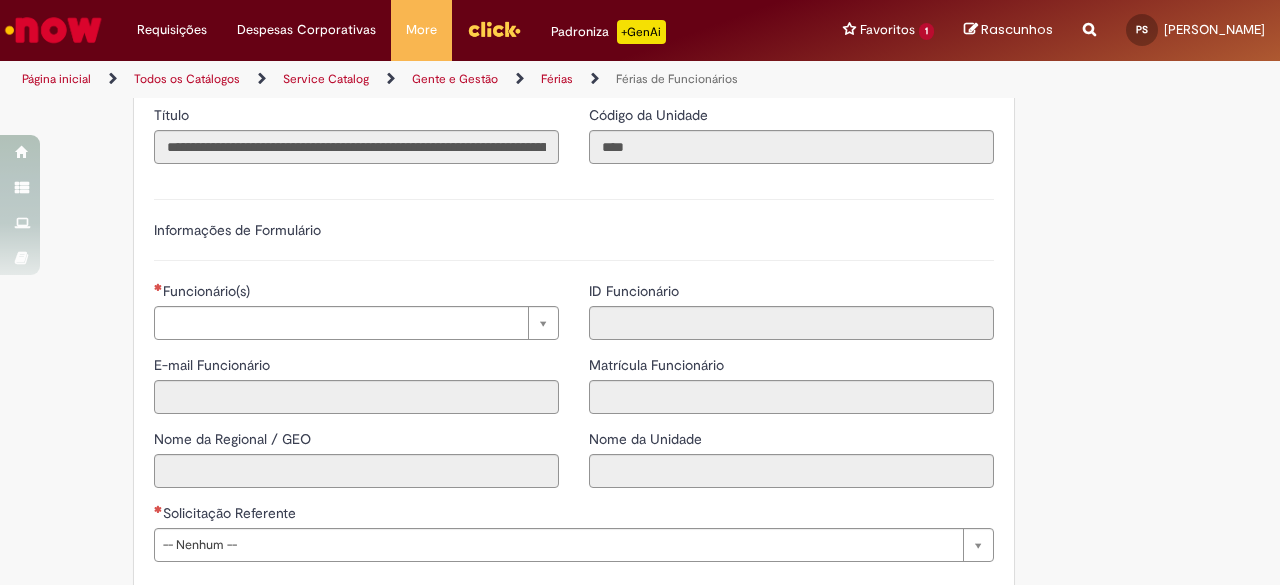 scroll, scrollTop: 1279, scrollLeft: 0, axis: vertical 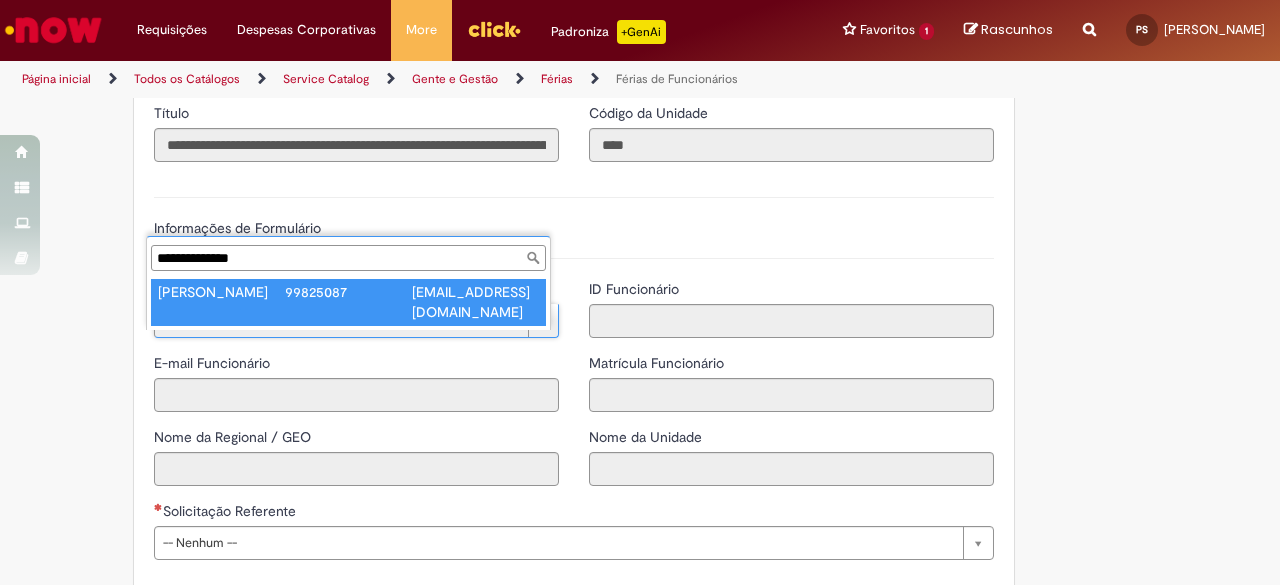 type on "**********" 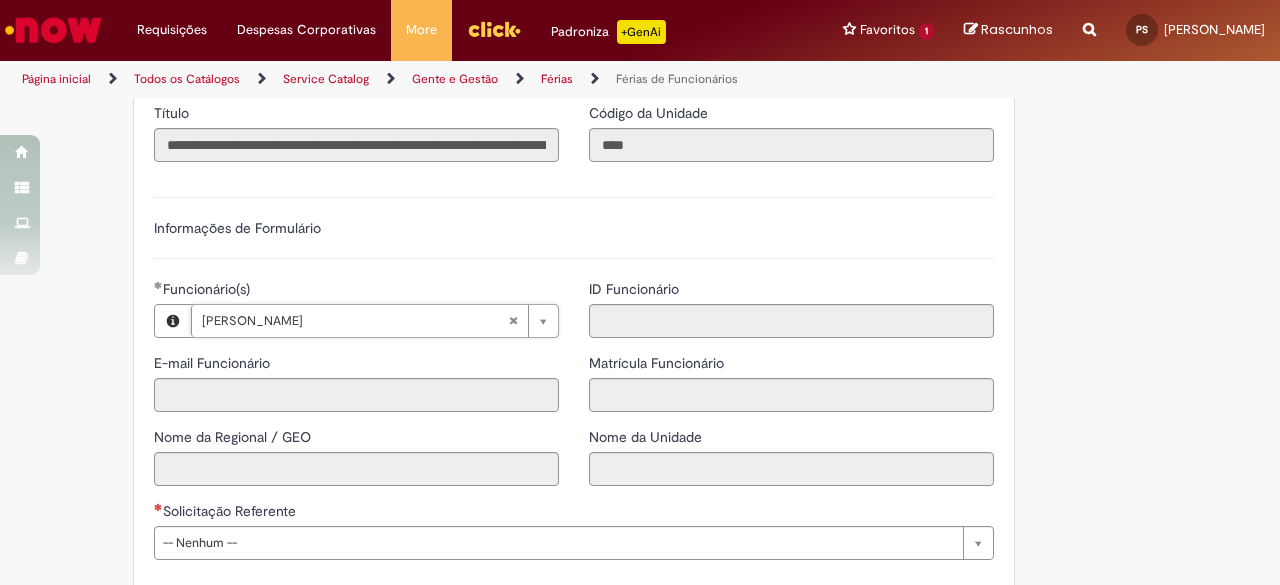 type on "**********" 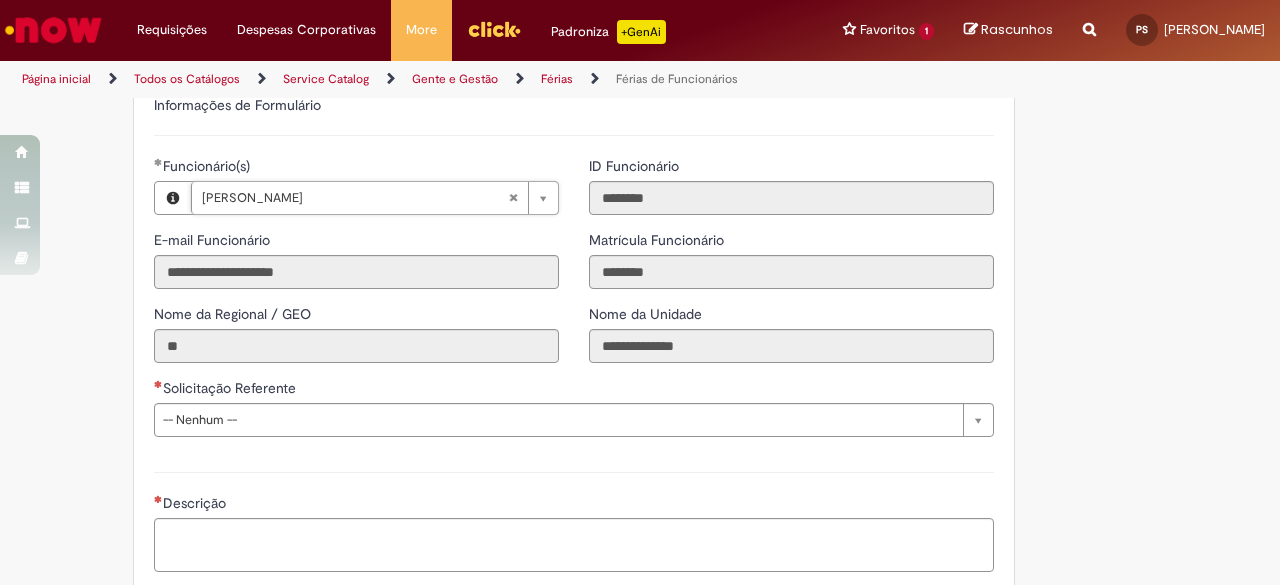 scroll, scrollTop: 1409, scrollLeft: 0, axis: vertical 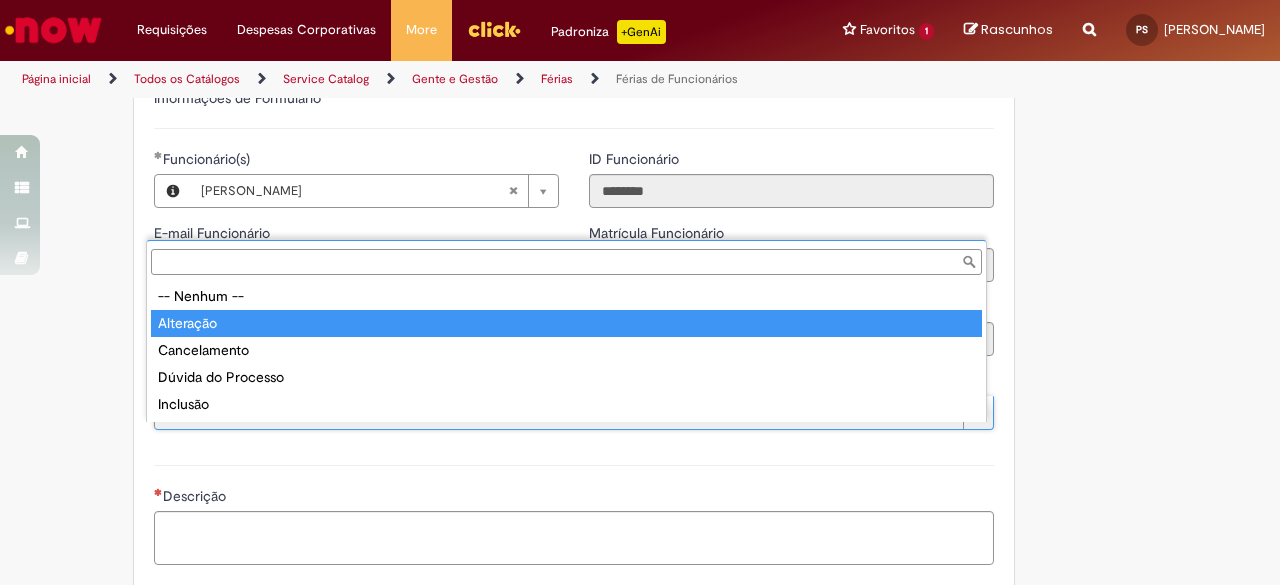 type on "*********" 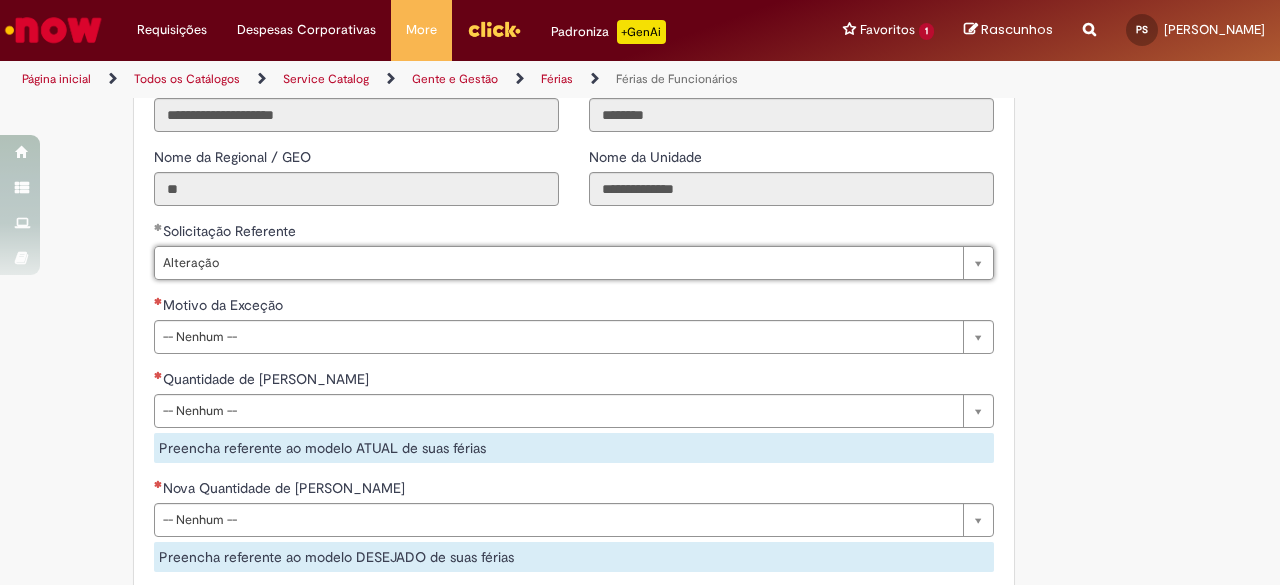 scroll, scrollTop: 1560, scrollLeft: 0, axis: vertical 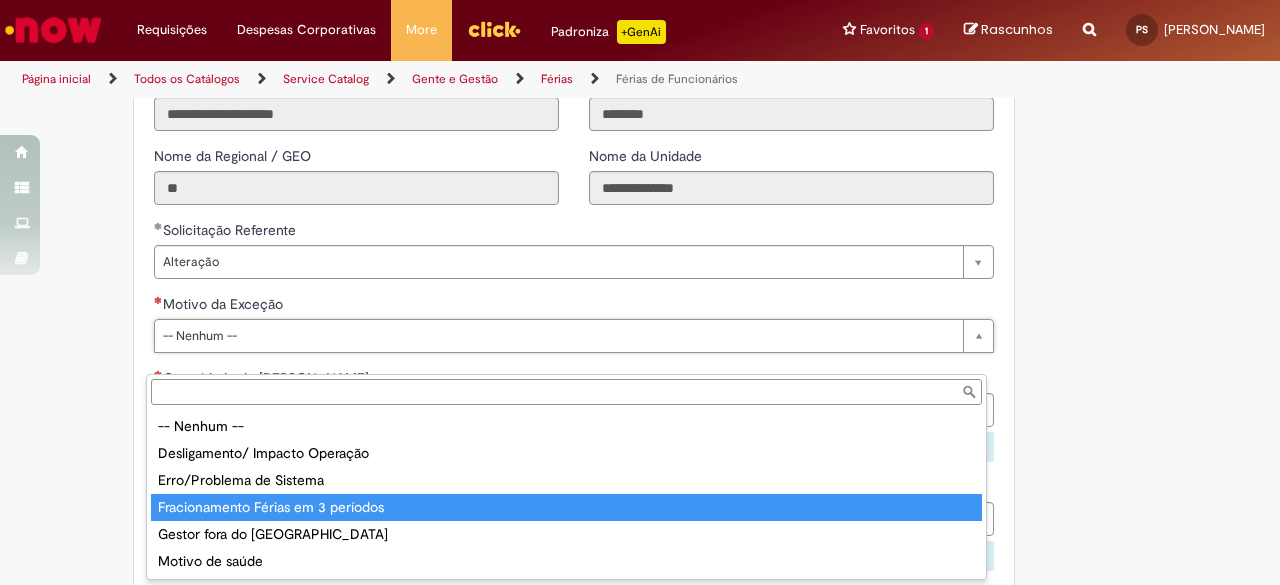 type on "**********" 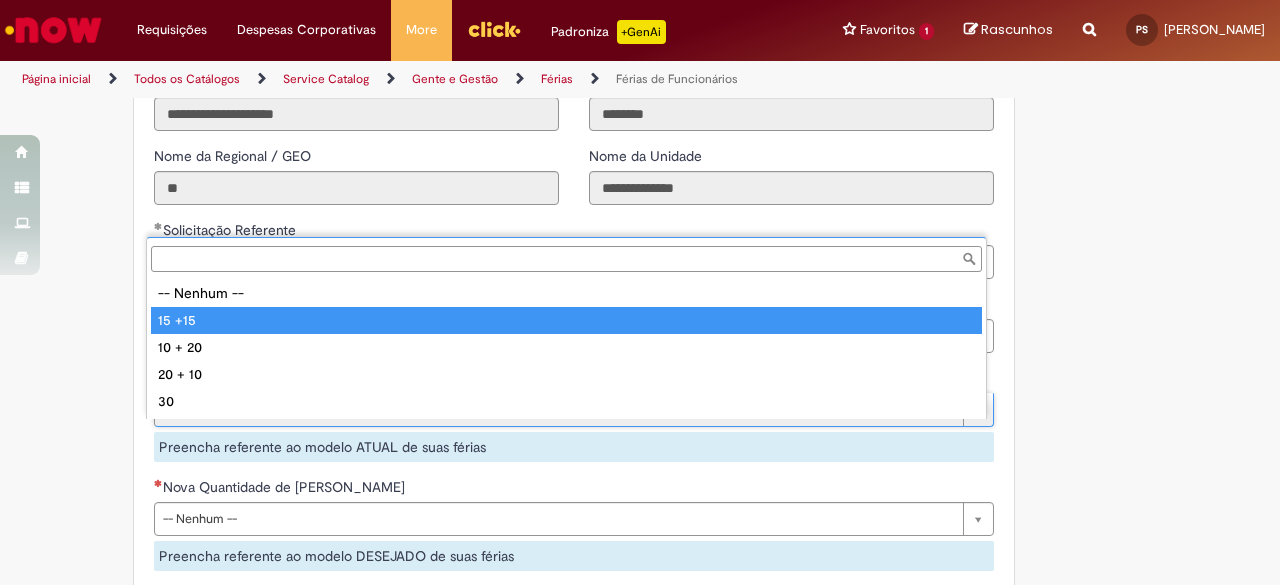 type on "******" 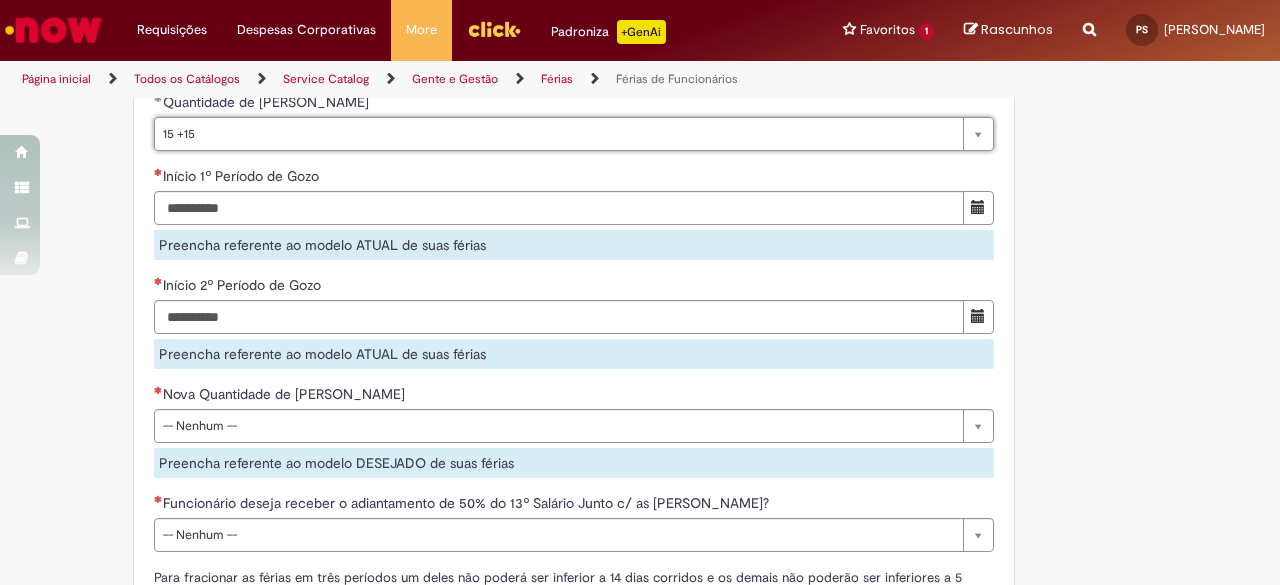 scroll, scrollTop: 1839, scrollLeft: 0, axis: vertical 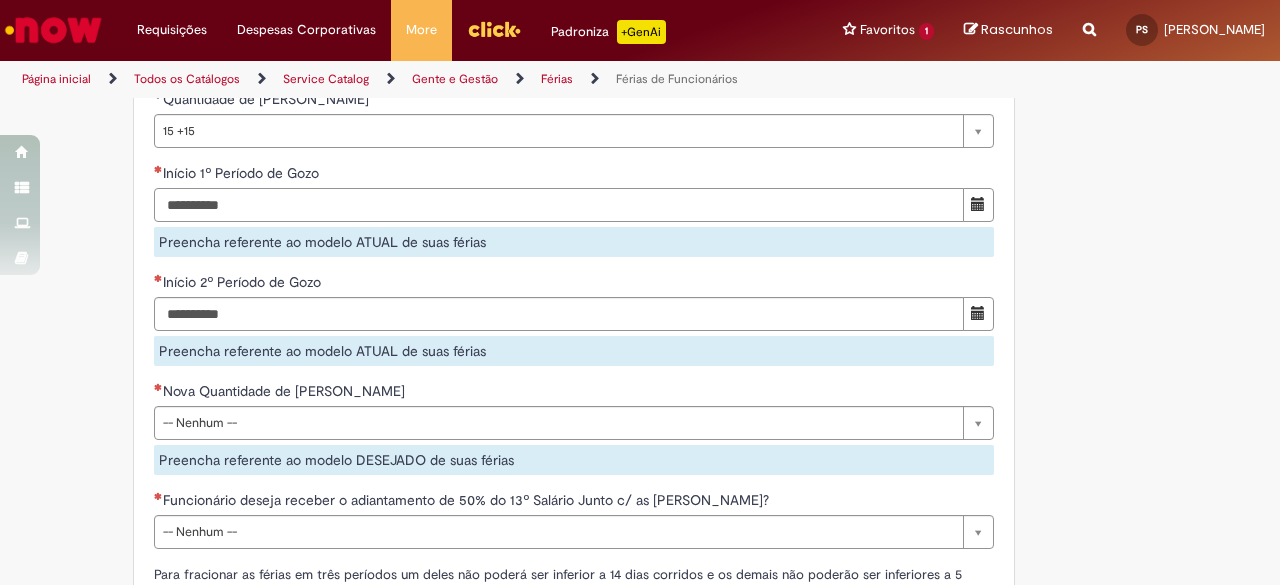 click on "Início 1º Período de Gozo" at bounding box center (559, 205) 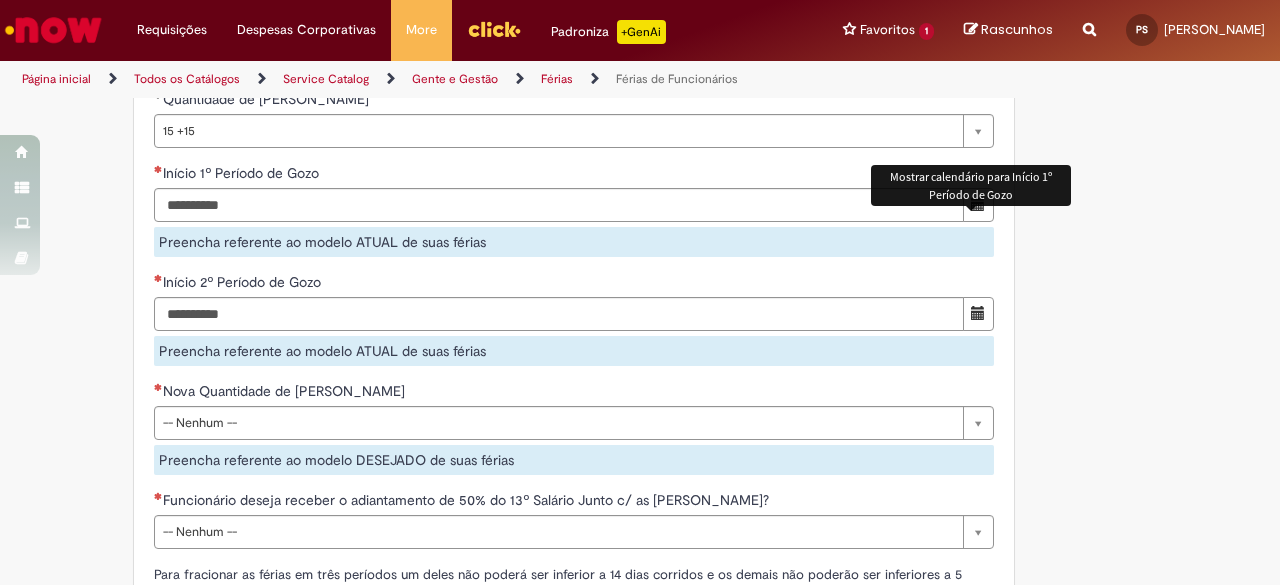 click at bounding box center [978, 205] 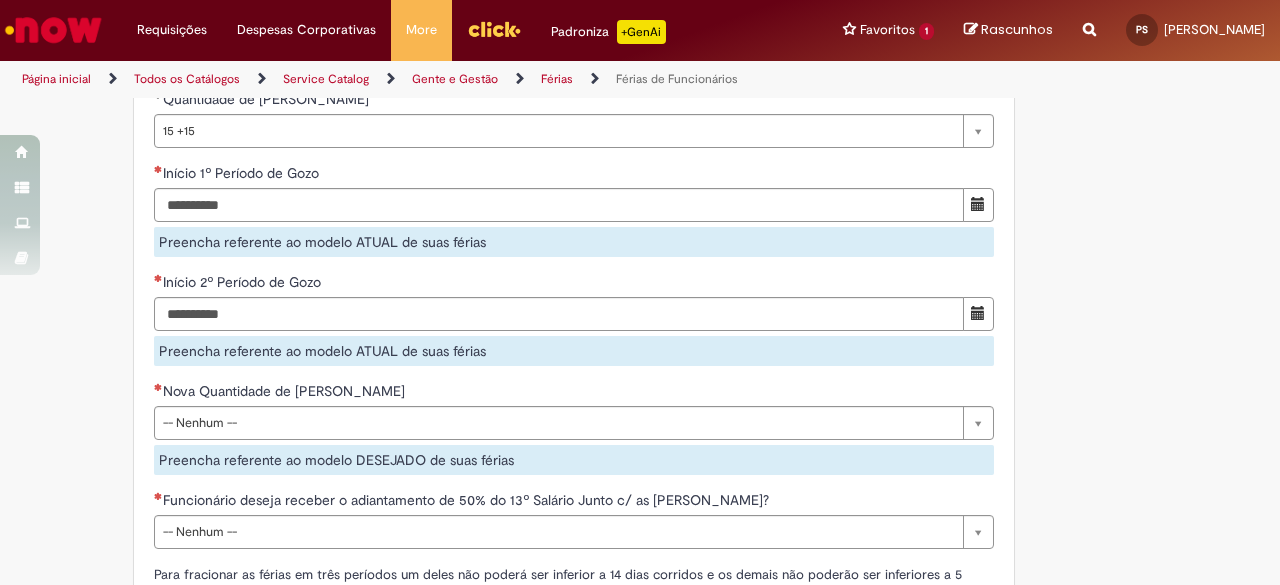 click on "Adicionar a Favoritos
Férias de Funcionários
Oferta destinada para esclarecimento de dúvidas e inclusões/exceções/cancelamentos de férias por exceções.
Utilize esta oferta:
Para ajustar, cancelar ou incluir férias com menos de 35 dias para o início;
Para fracionar suas férias em 03 períodos (se elegível);
Caso Click apresente alguma instabilidade no serviço de Férias que, mesmo após você abrir um  incidente  (e tiver evidência do número), não for corrigido por completo ou  em tempo de ajustar no próprio sistema;
> Para incluir, alterar ou cancelar Férias dentro do prazo de 35 dias de antecedência, é só acessar  Portal Click  > Você > Férias; > Para acessar a Diretriz de Férias, basta  clicar aqui
> Ficou com dúvidas sobre Férias via Termo? É só acessar a   FAQ – Fluxo de alteração de férias por exceção no Click Dúvidas Trabalhistas ." at bounding box center (640, 9) 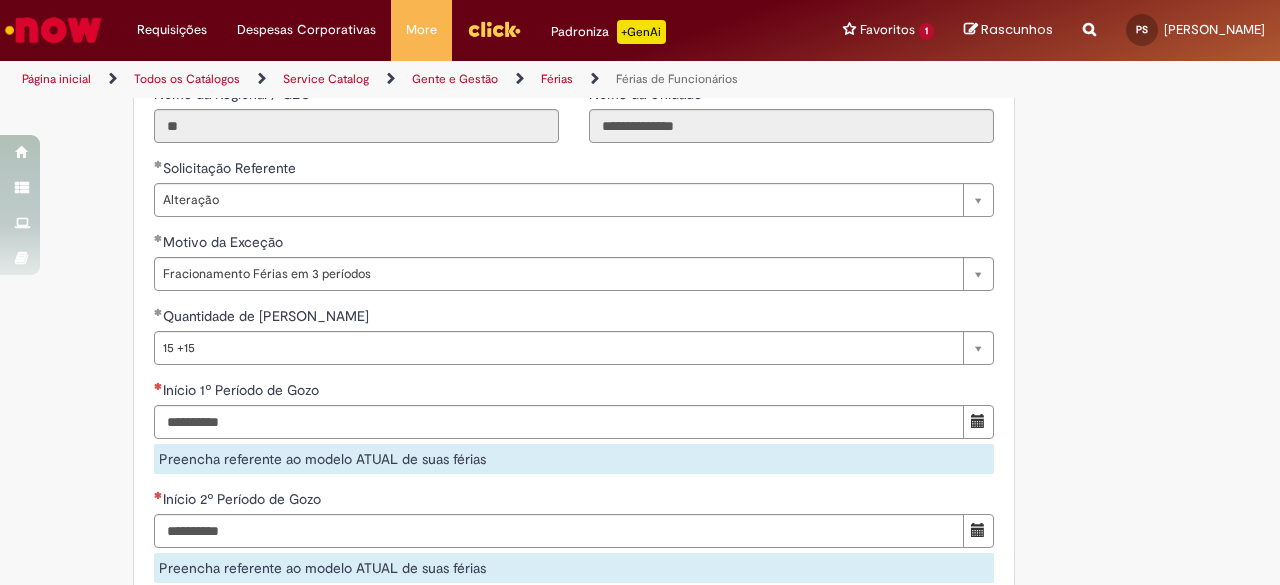 scroll, scrollTop: 1615, scrollLeft: 0, axis: vertical 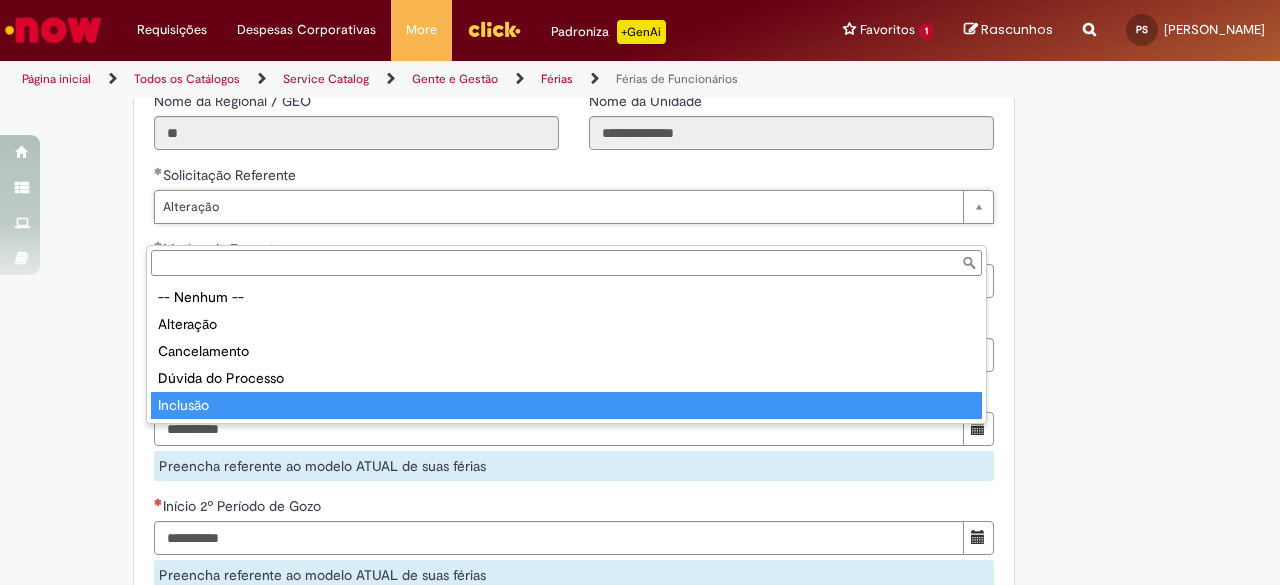 type on "********" 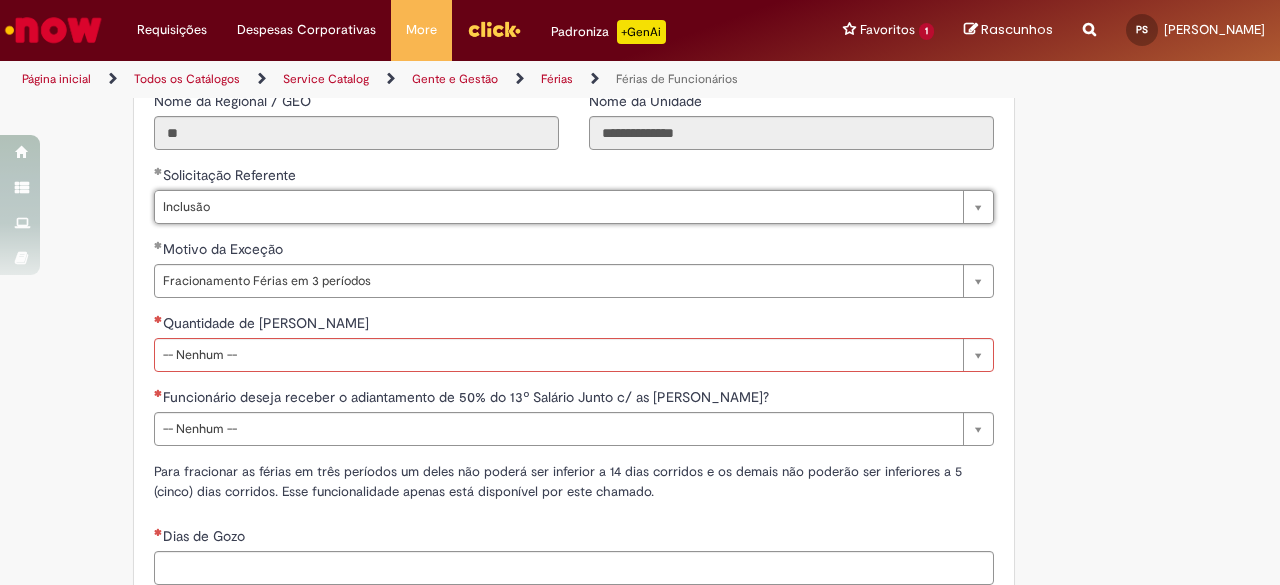 scroll, scrollTop: 0, scrollLeft: 50, axis: horizontal 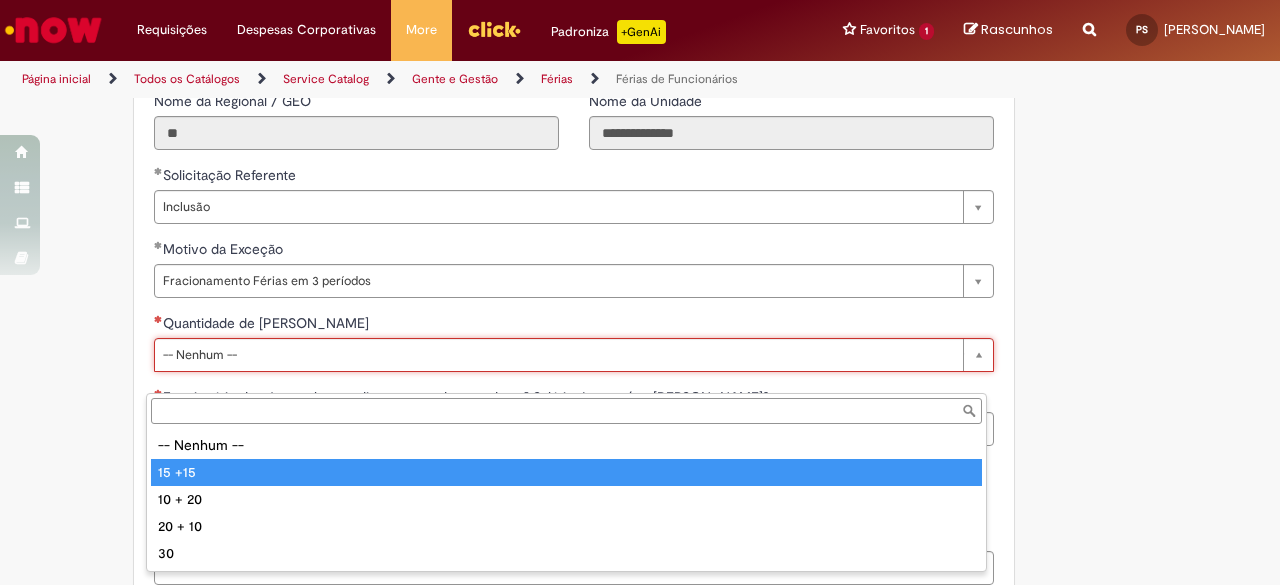 type on "******" 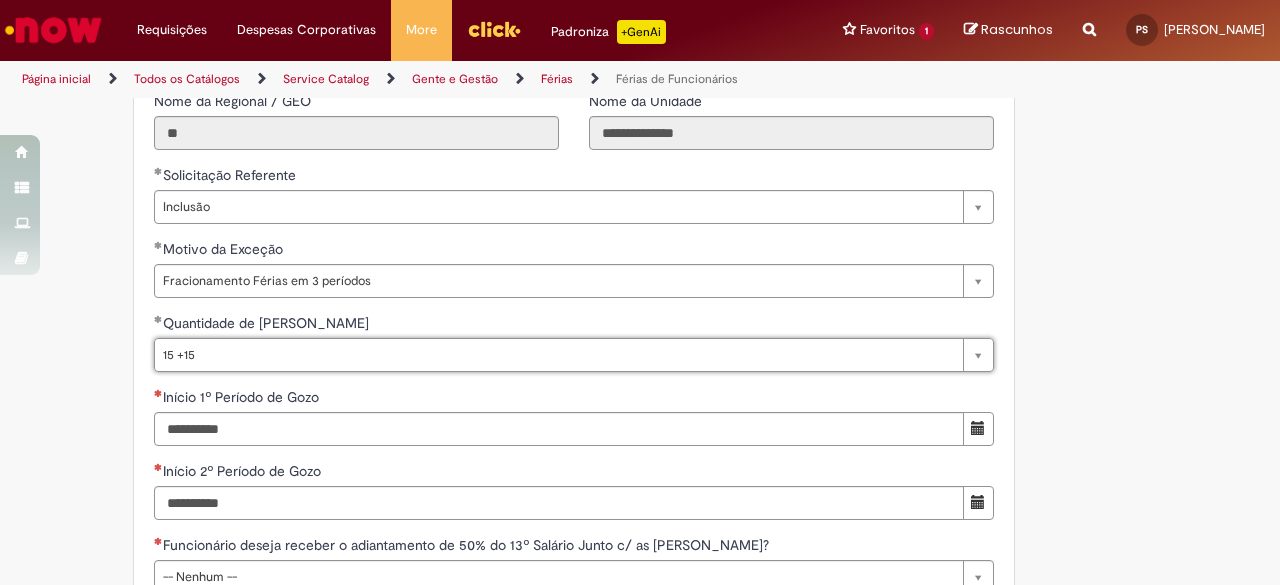 scroll, scrollTop: 0, scrollLeft: 35, axis: horizontal 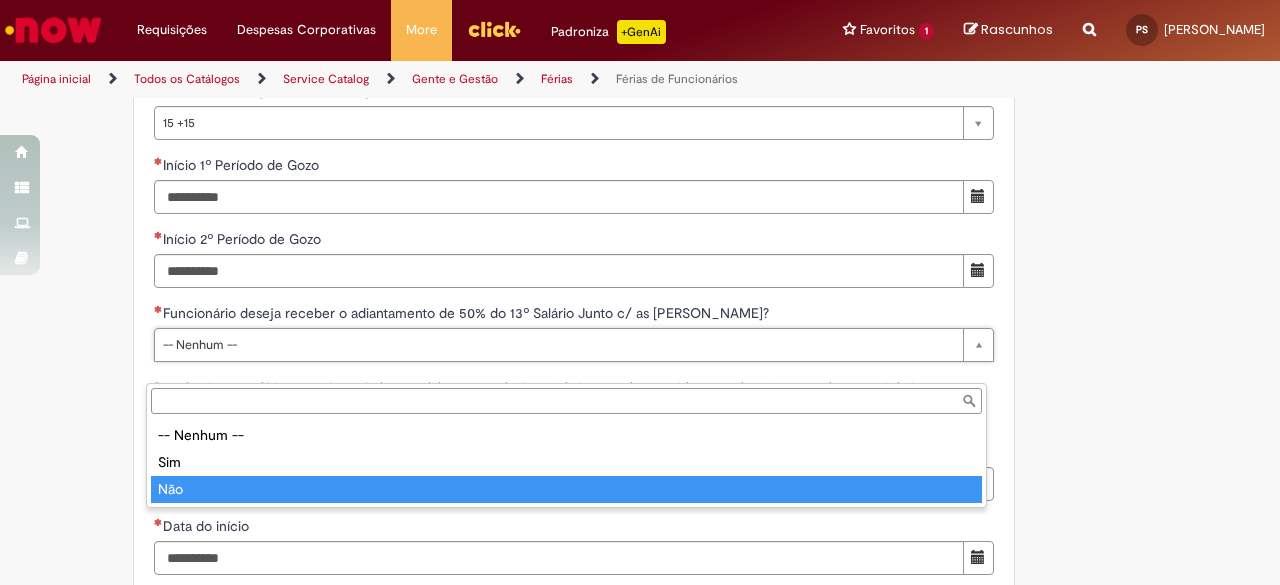 type on "***" 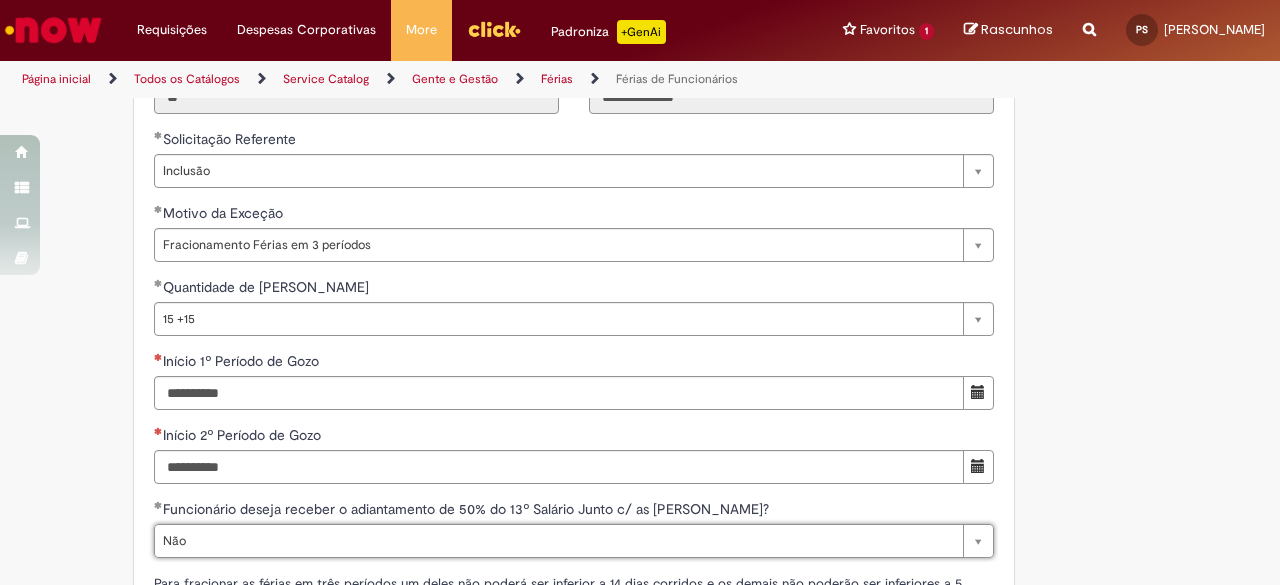 scroll, scrollTop: 1660, scrollLeft: 0, axis: vertical 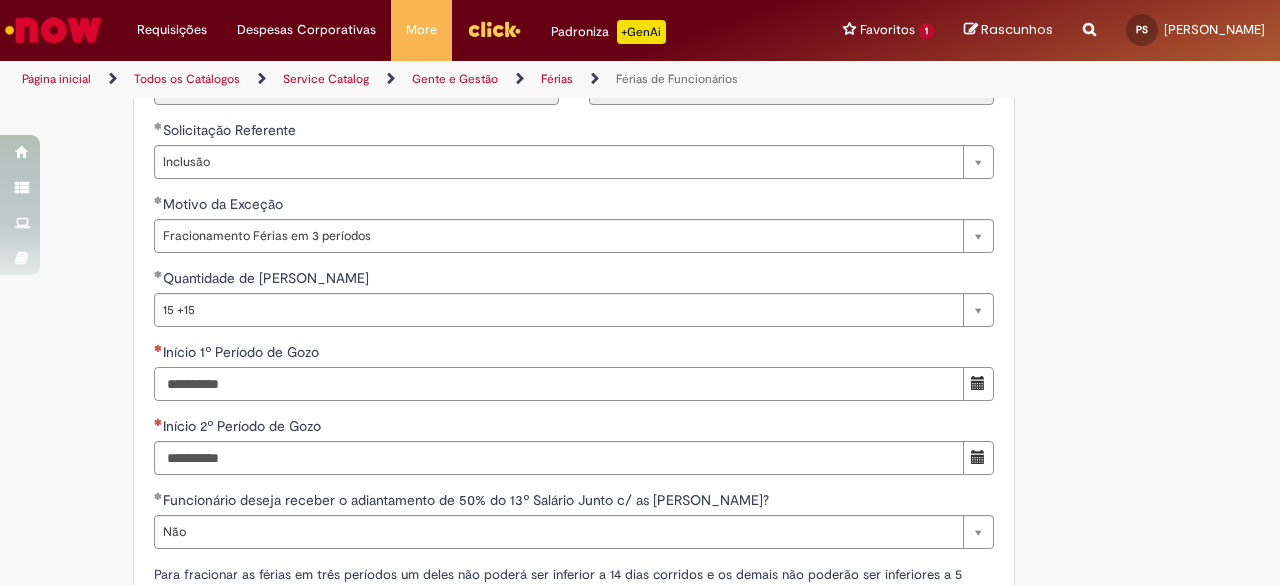 click on "Início 1º Período de Gozo" at bounding box center (559, 384) 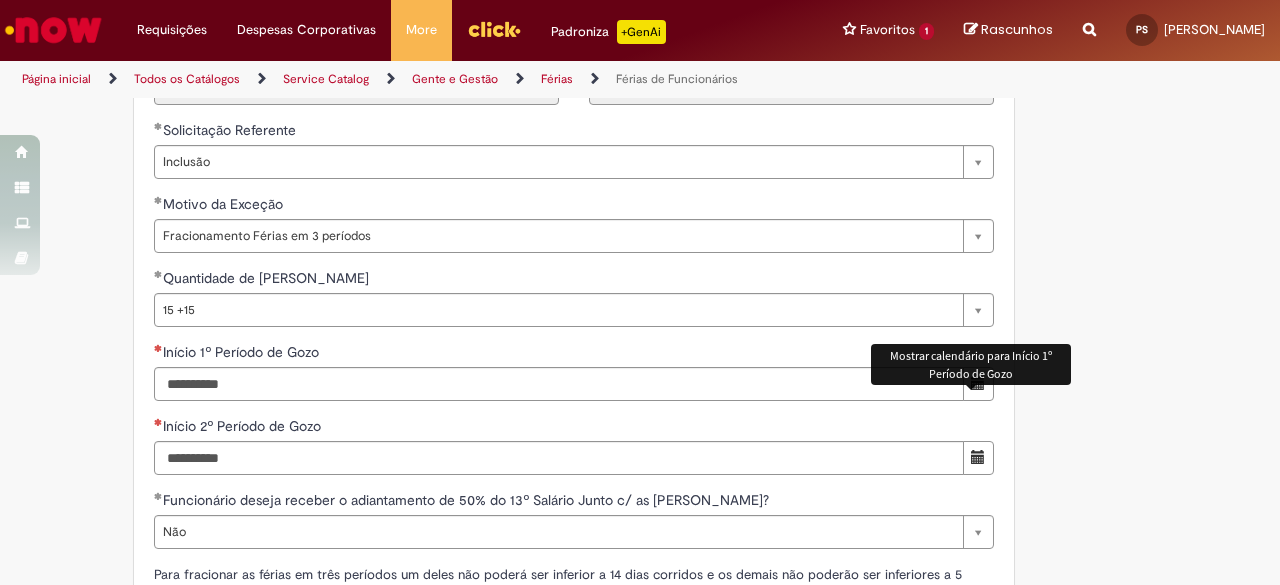 click at bounding box center [978, 384] 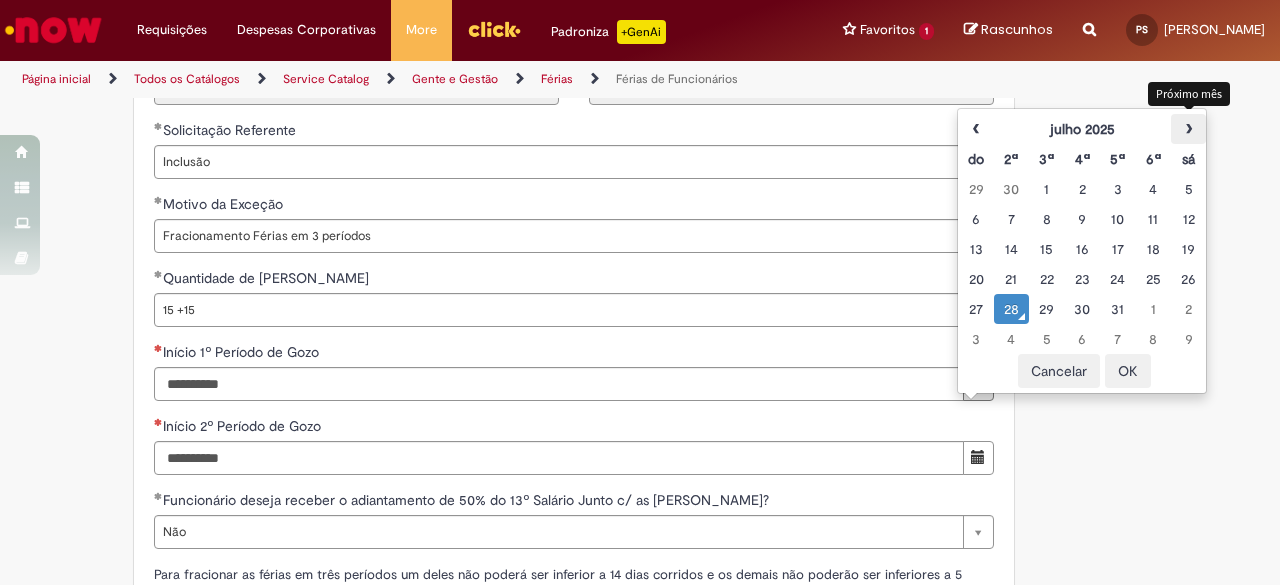 click on "›" at bounding box center [1188, 129] 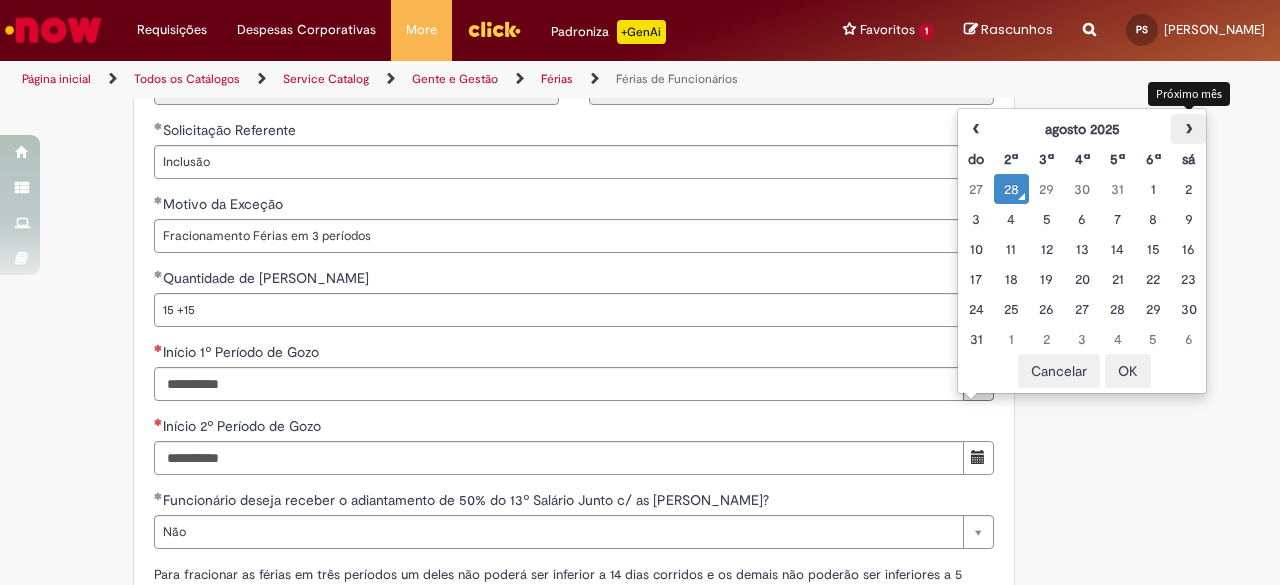 click on "›" at bounding box center [1188, 129] 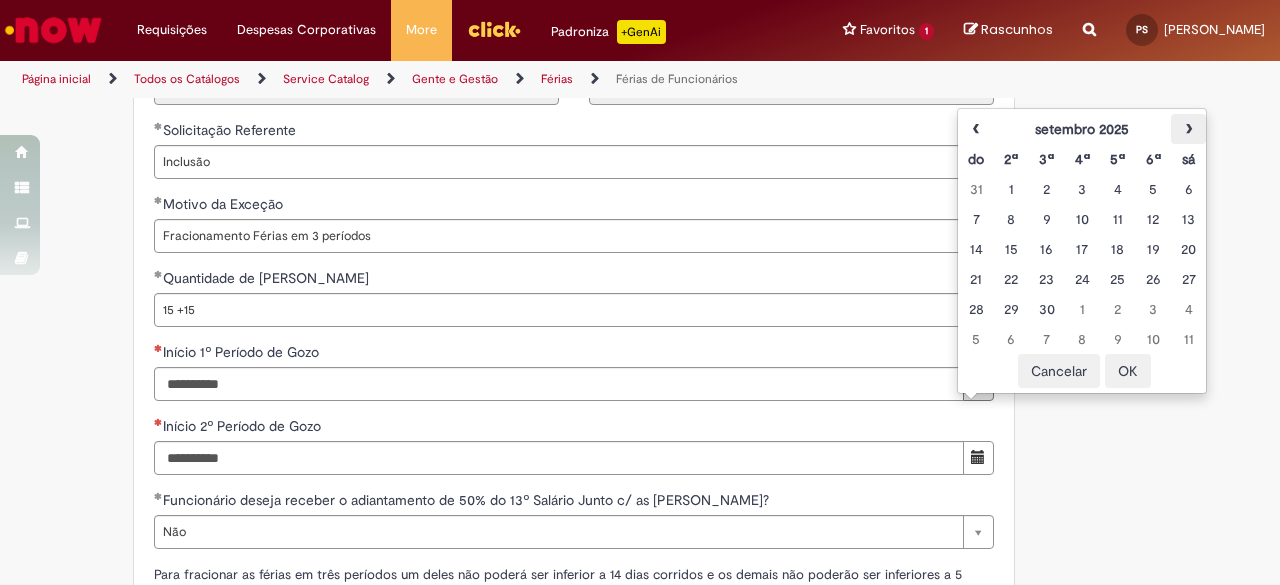 click on "›" at bounding box center (1188, 129) 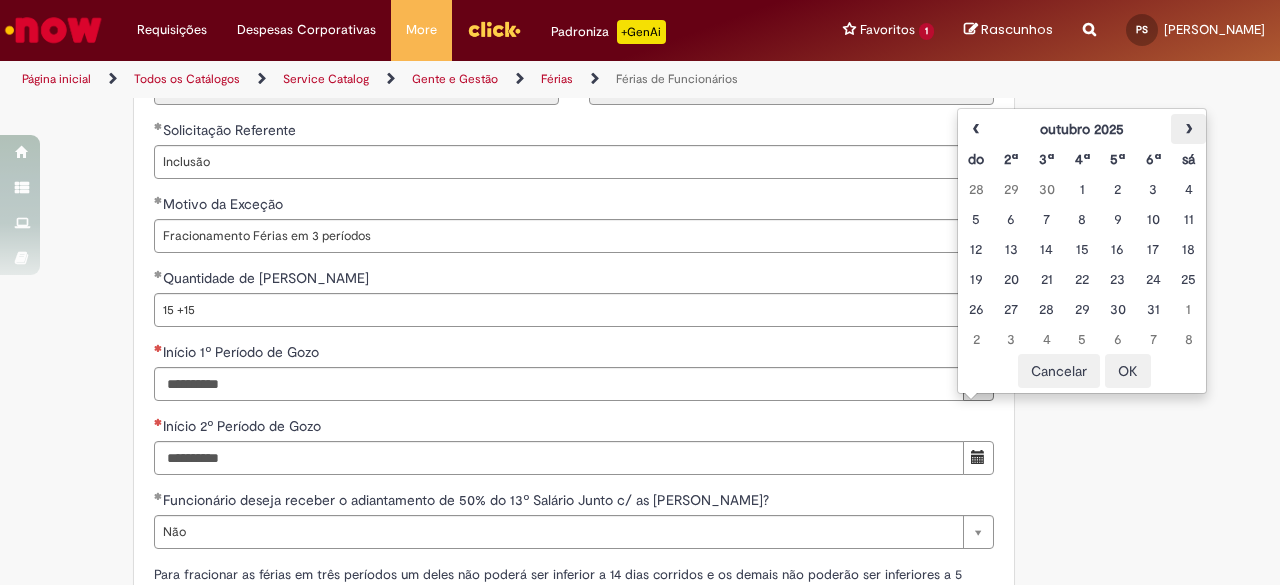 click on "›" at bounding box center [1188, 129] 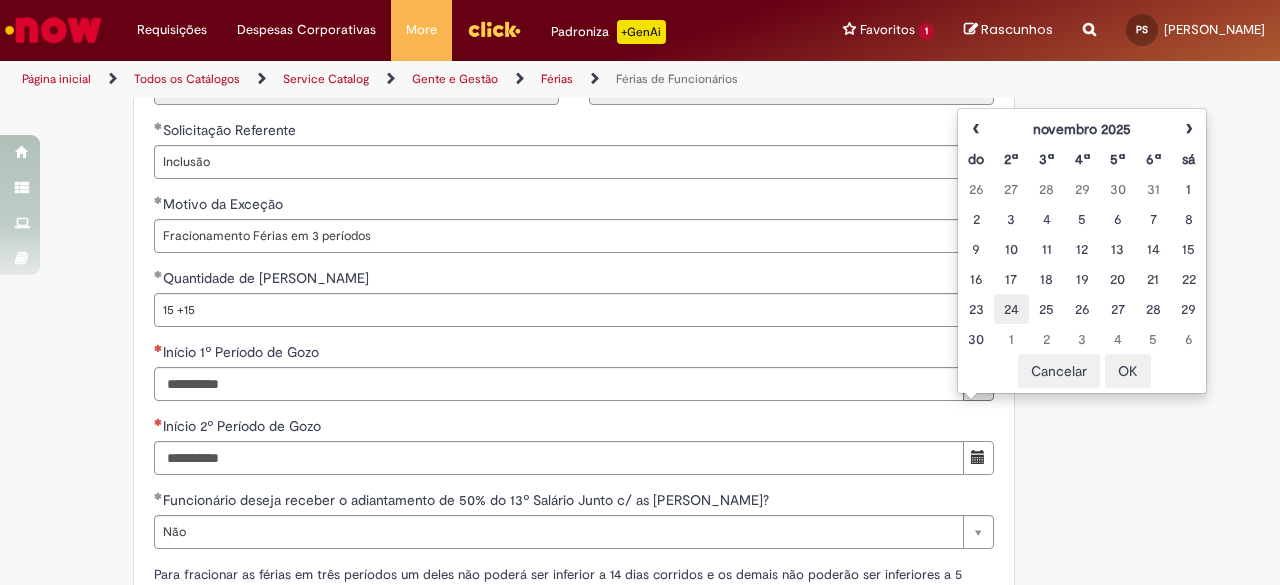 click on "24" at bounding box center [1011, 309] 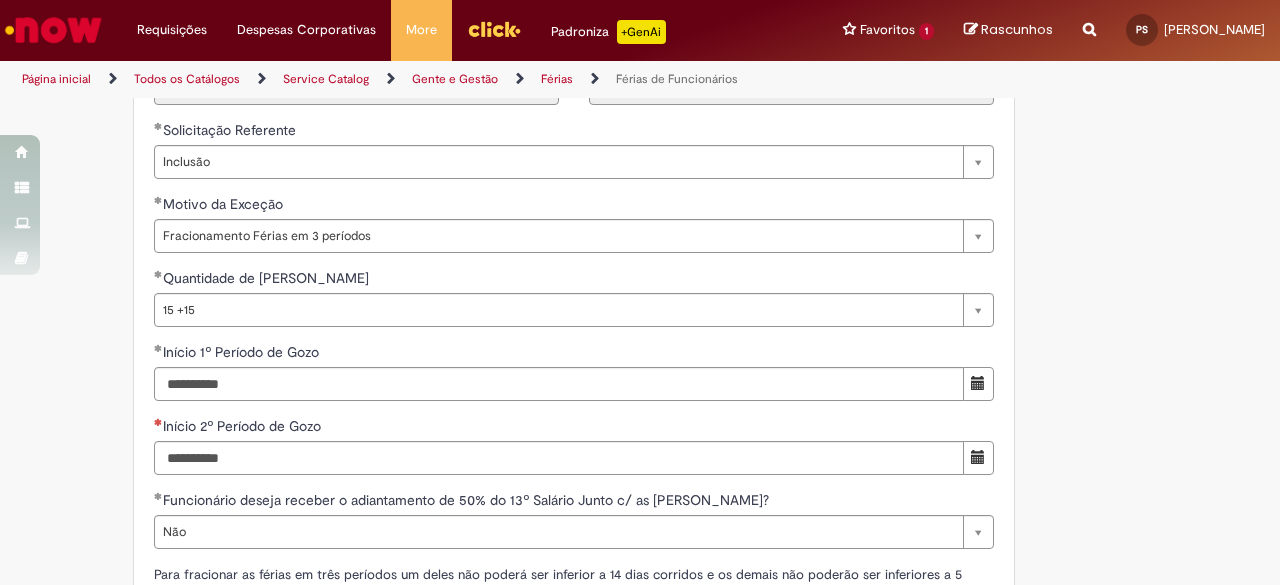 click on "Adicionar a Favoritos
Férias de Funcionários
Oferta destinada para esclarecimento de dúvidas e inclusões/exceções/cancelamentos de férias por exceções.
Utilize esta oferta:
Para ajustar, cancelar ou incluir férias com menos de 35 dias para o início;
Para fracionar suas férias em 03 períodos (se elegível);
Caso Click apresente alguma instabilidade no serviço de Férias que, mesmo após você abrir um  incidente  (e tiver evidência do número), não for corrigido por completo ou  em tempo de ajustar no próprio sistema;
> Para incluir, alterar ou cancelar Férias dentro do prazo de 35 dias de antecedência, é só acessar  Portal Click  > Você > Férias; > Para acessar a Diretriz de Férias, basta  clicar aqui
> Ficou com dúvidas sobre Férias via Termo? É só acessar a   FAQ – Fluxo de alteração de férias por exceção no Click Dúvidas Trabalhistas ." at bounding box center (640, 99) 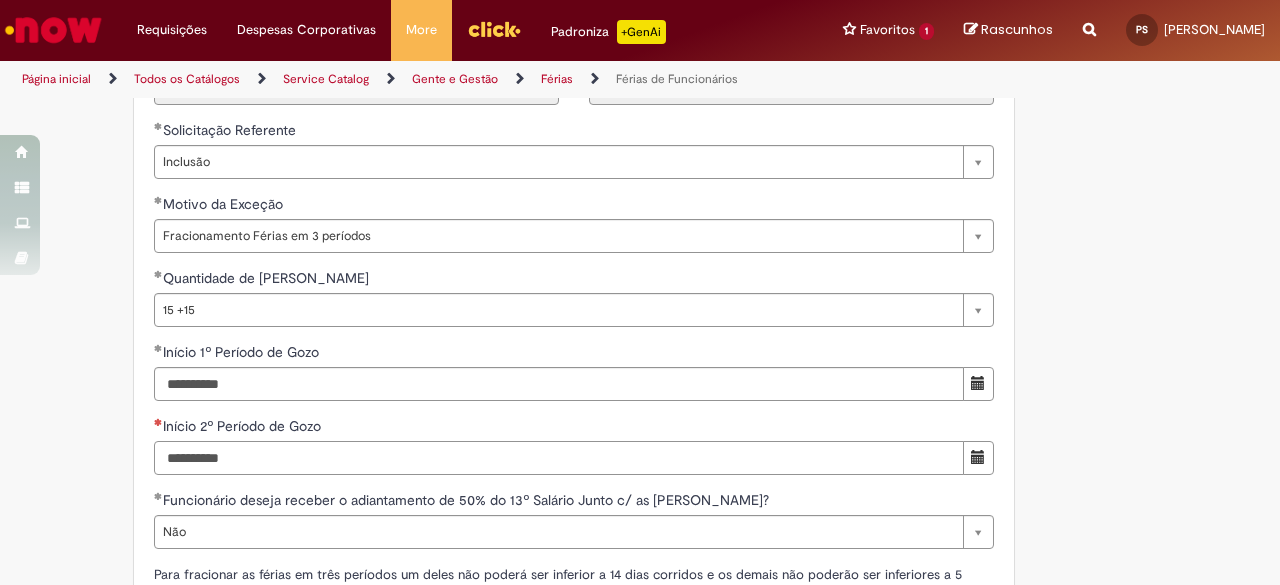 click on "Início 2º Período de Gozo" at bounding box center [559, 458] 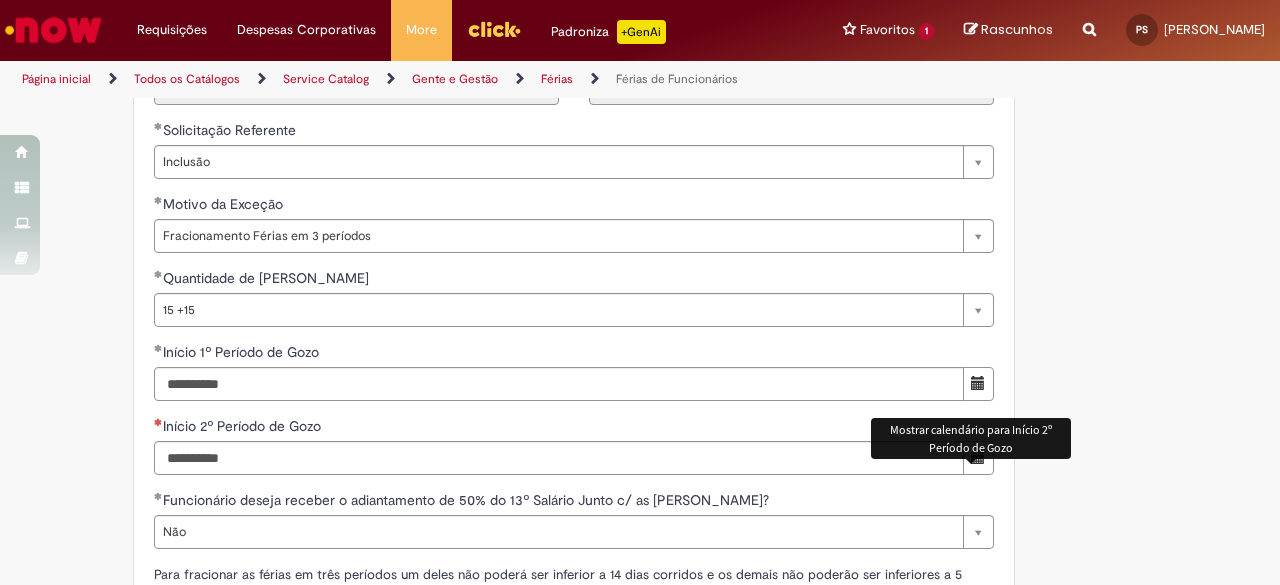 click at bounding box center [978, 457] 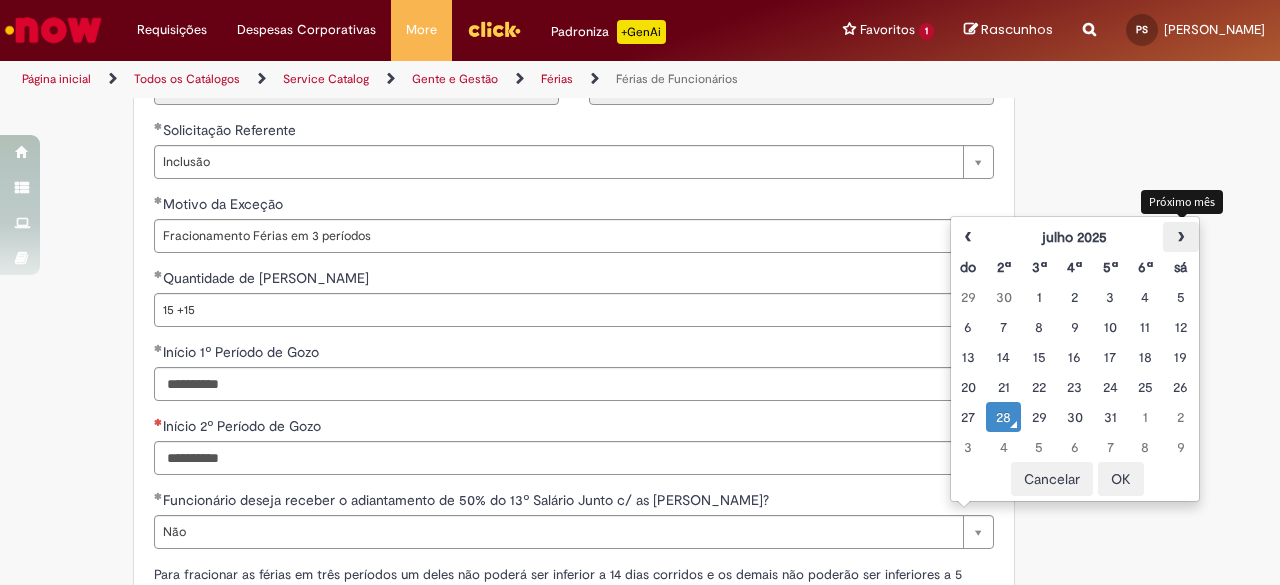 click on "›" at bounding box center [1180, 237] 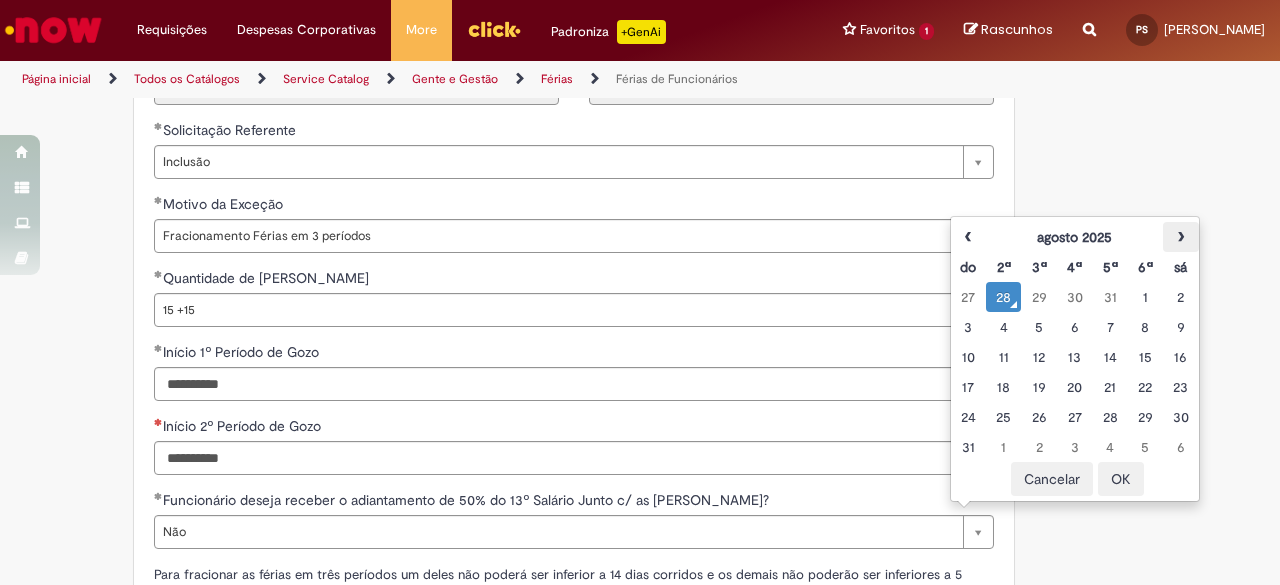 click on "›" at bounding box center (1180, 237) 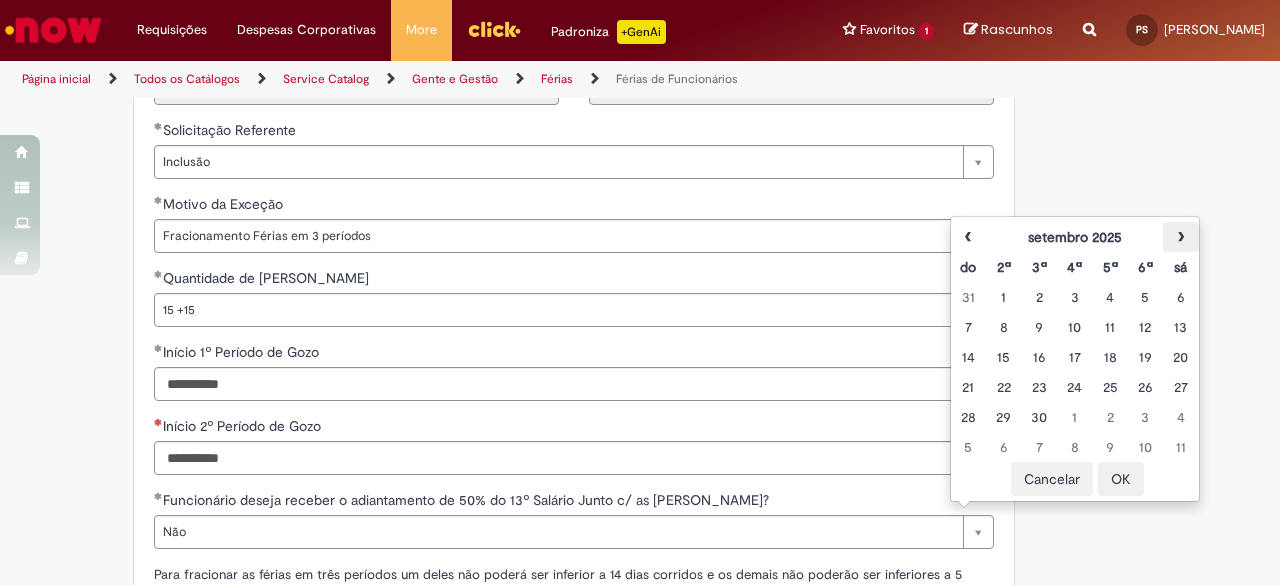 click on "›" at bounding box center [1180, 237] 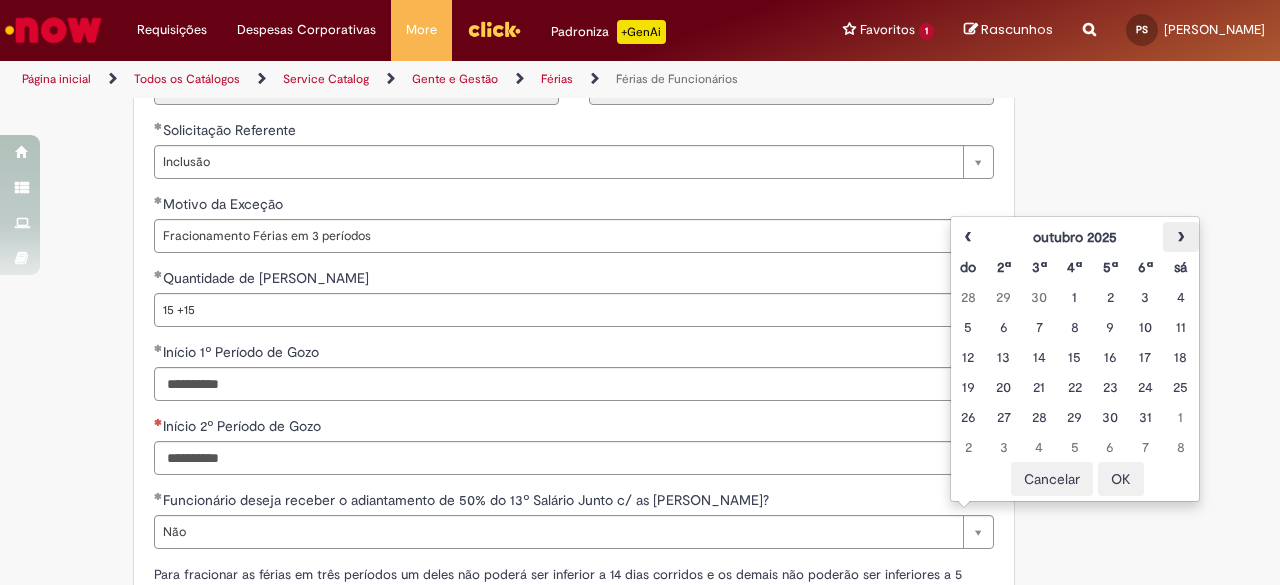 click on "›" at bounding box center (1180, 237) 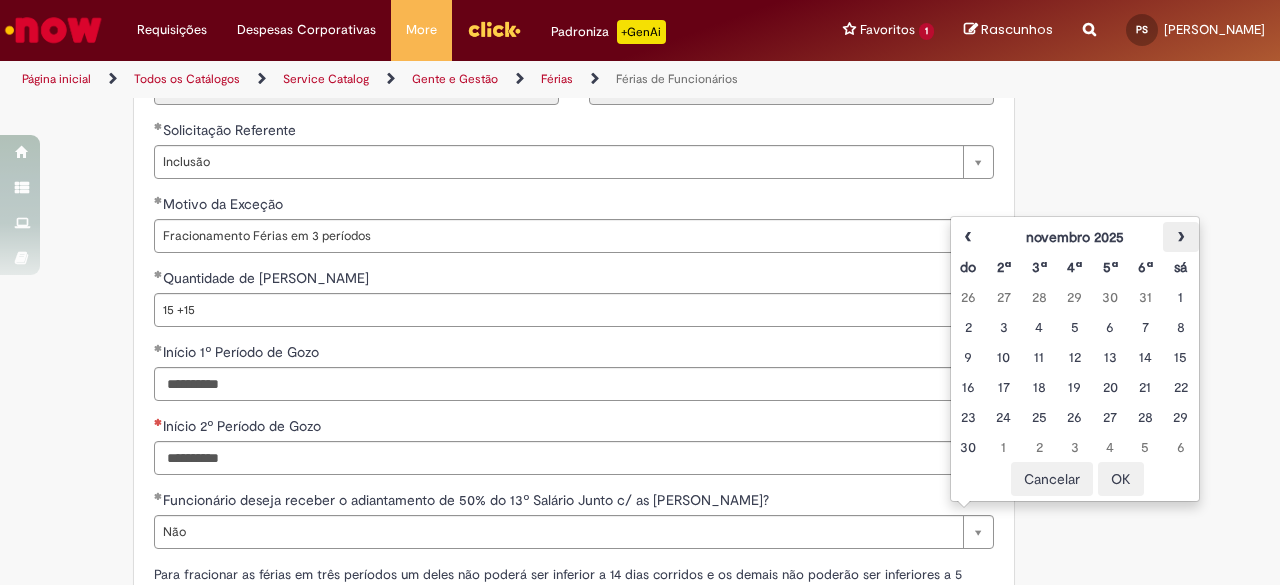 click on "›" at bounding box center [1180, 237] 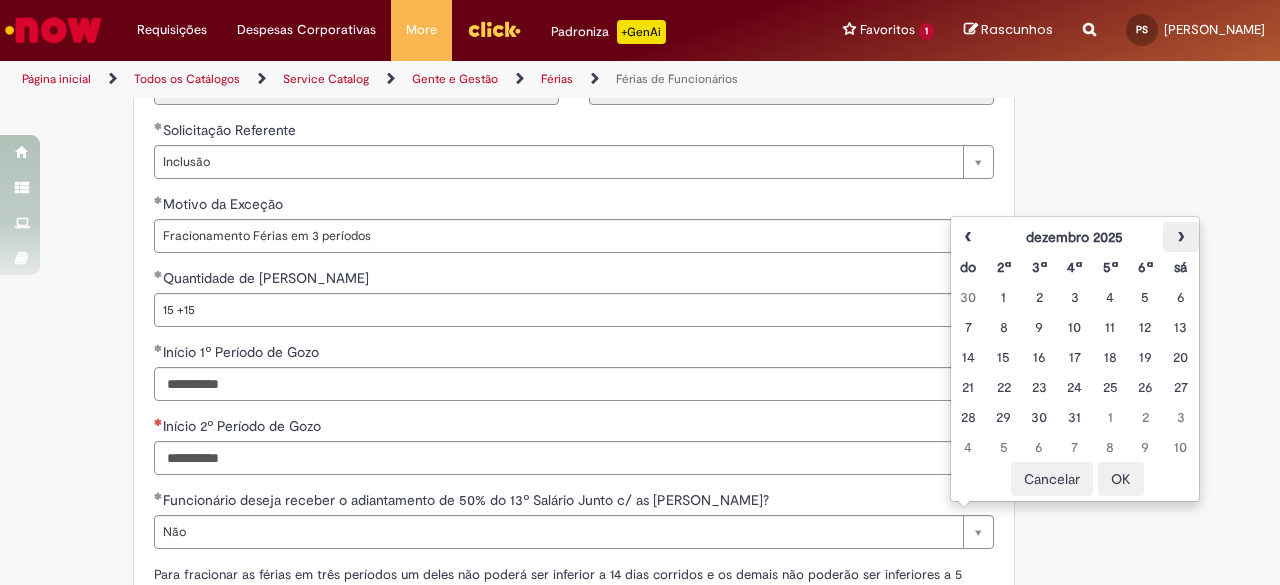 click on "›" at bounding box center [1180, 237] 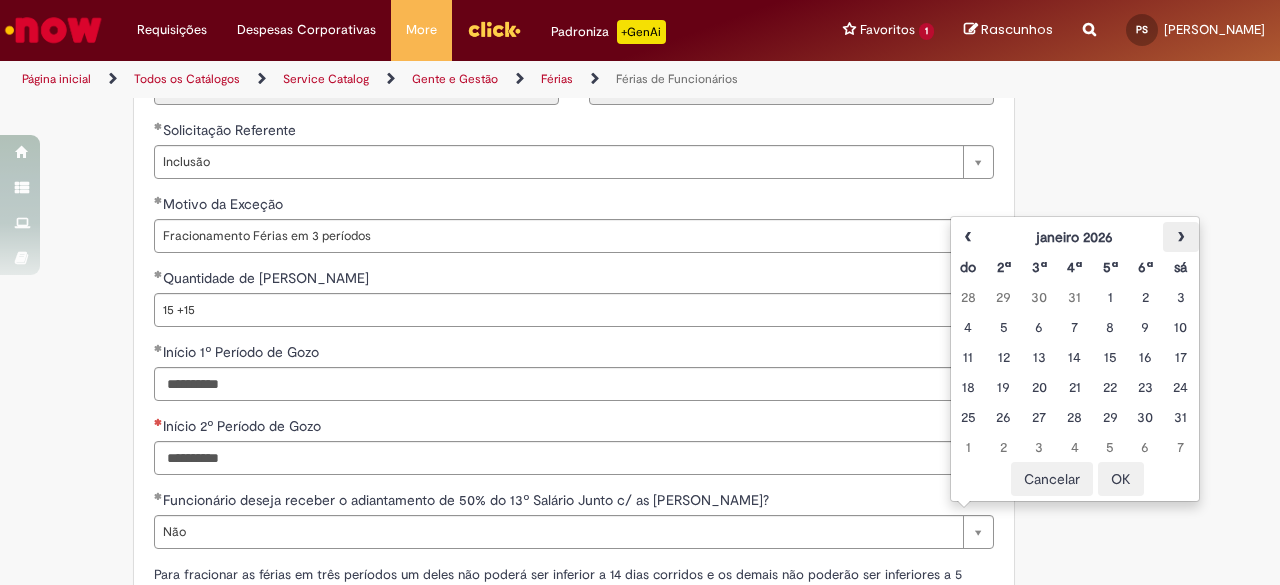 click on "›" at bounding box center (1180, 237) 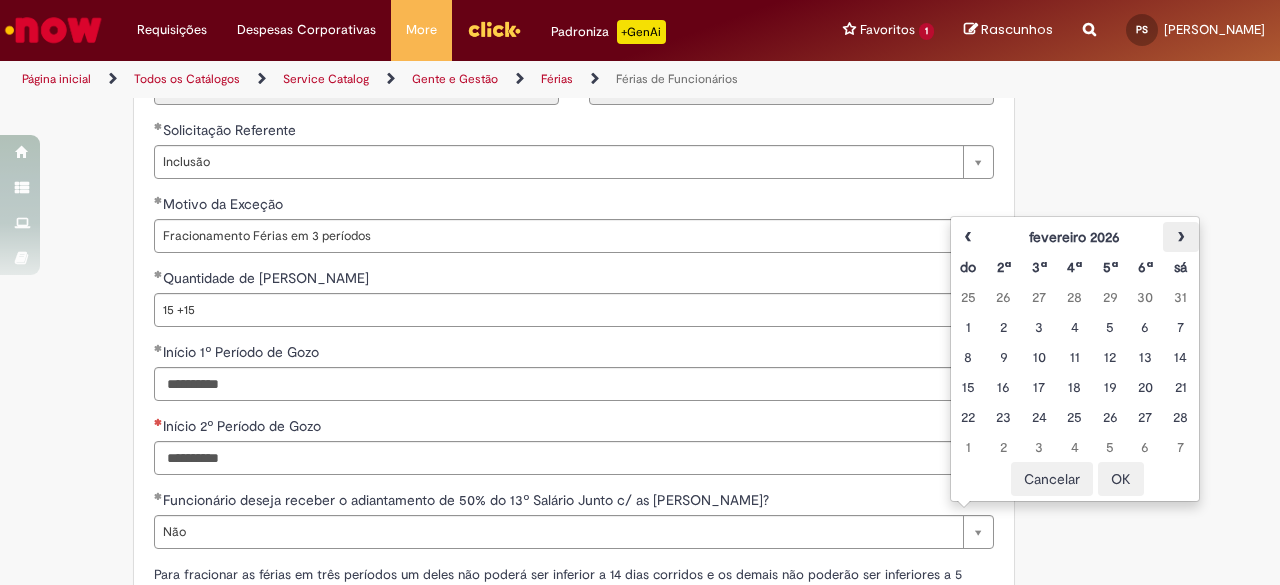 click on "›" at bounding box center (1180, 237) 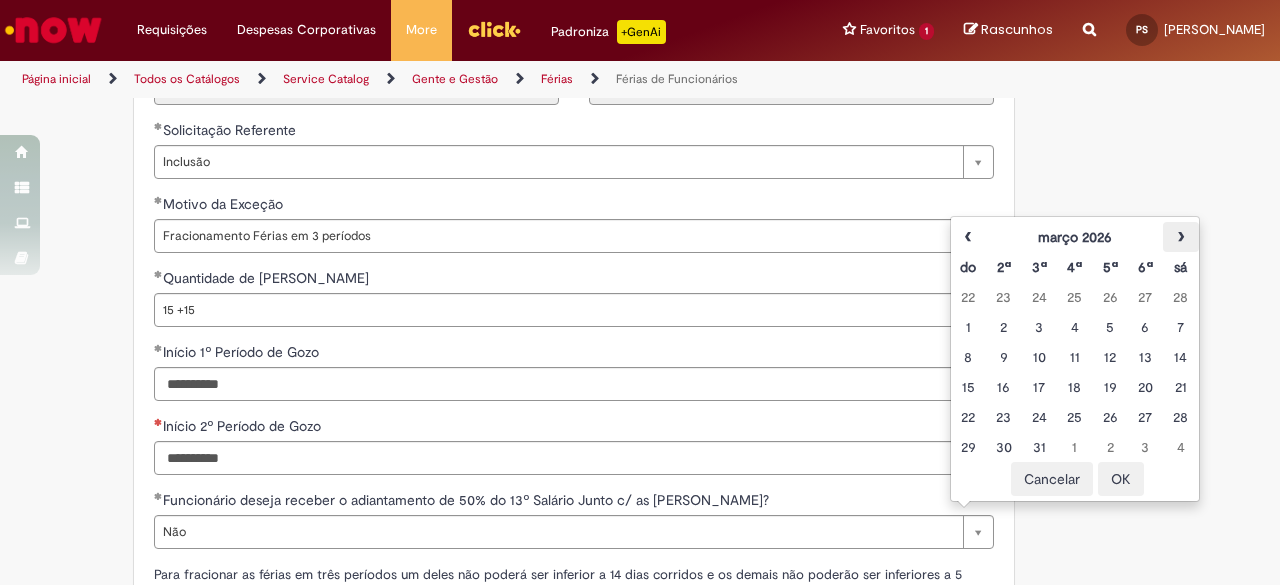 click on "›" at bounding box center [1180, 237] 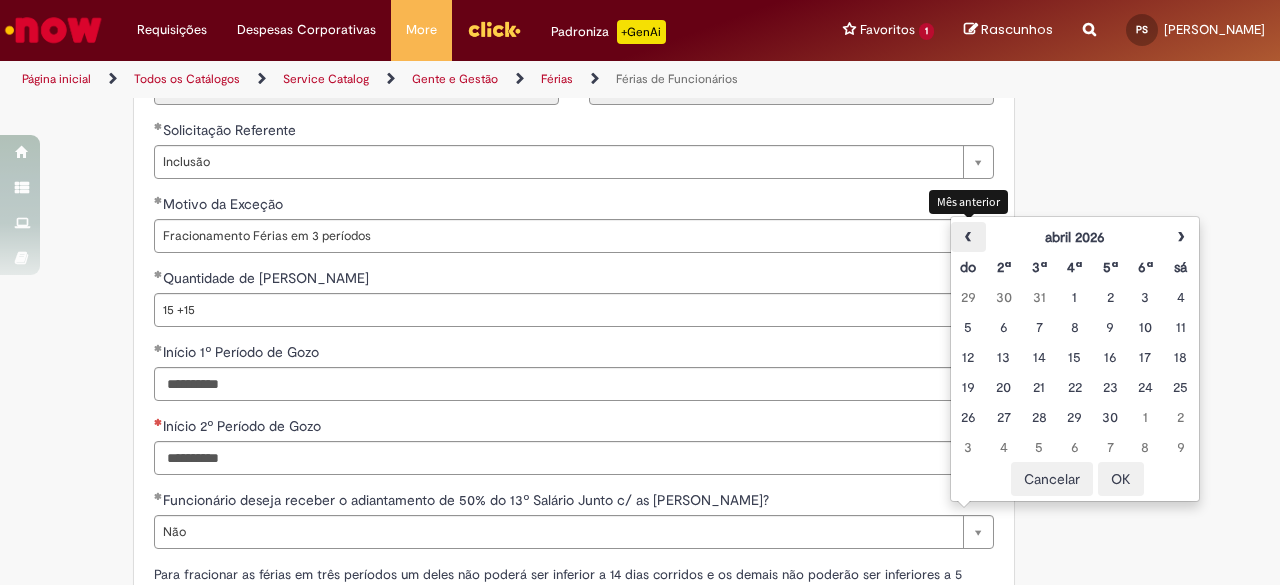 click on "‹" at bounding box center [968, 237] 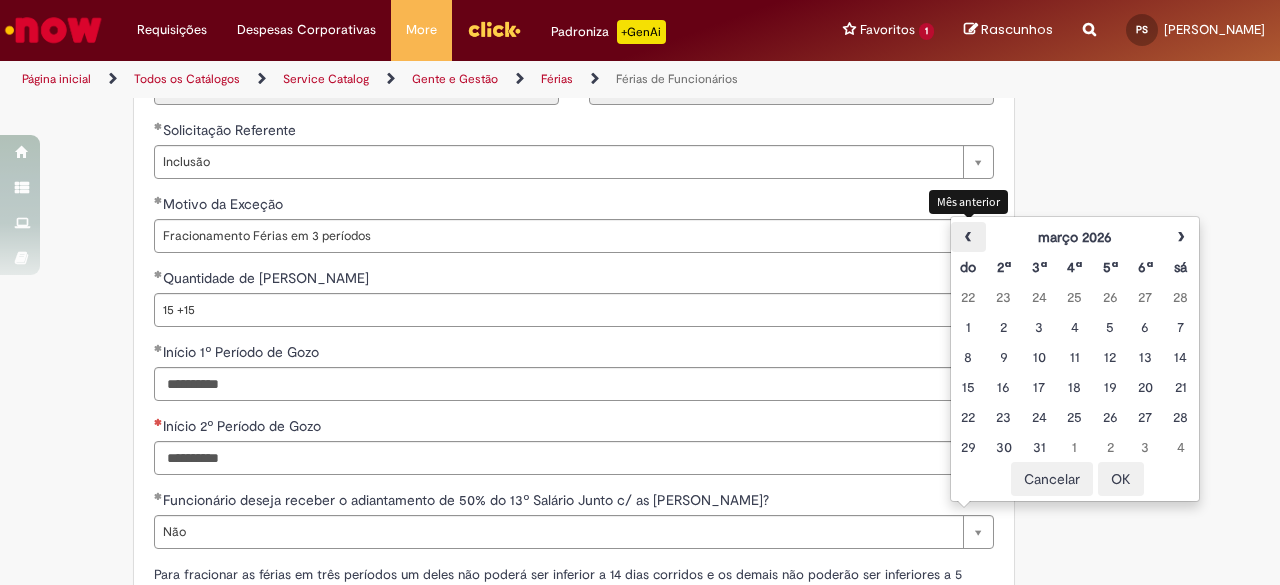 click on "‹" at bounding box center [968, 237] 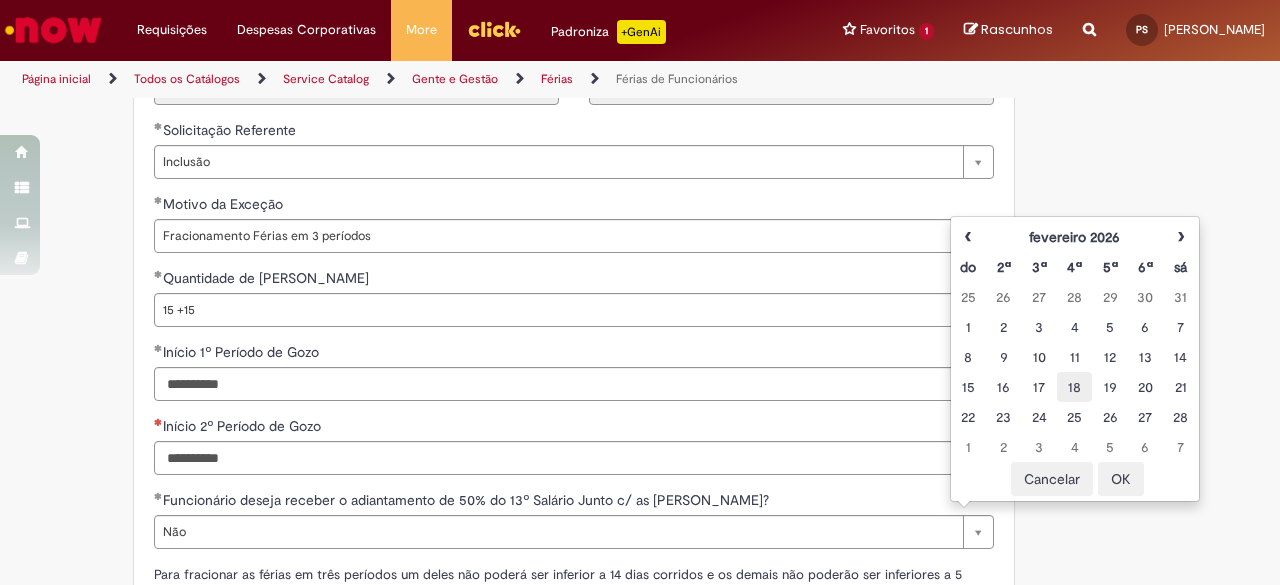 click on "18" at bounding box center (1074, 387) 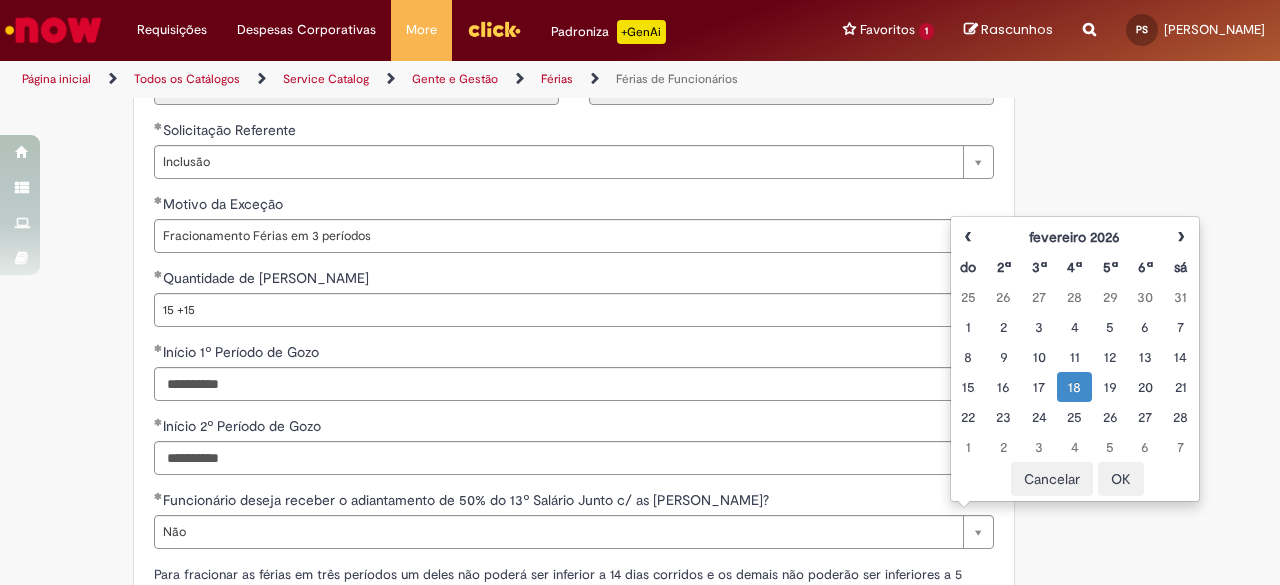 click on "OK" at bounding box center [1121, 479] 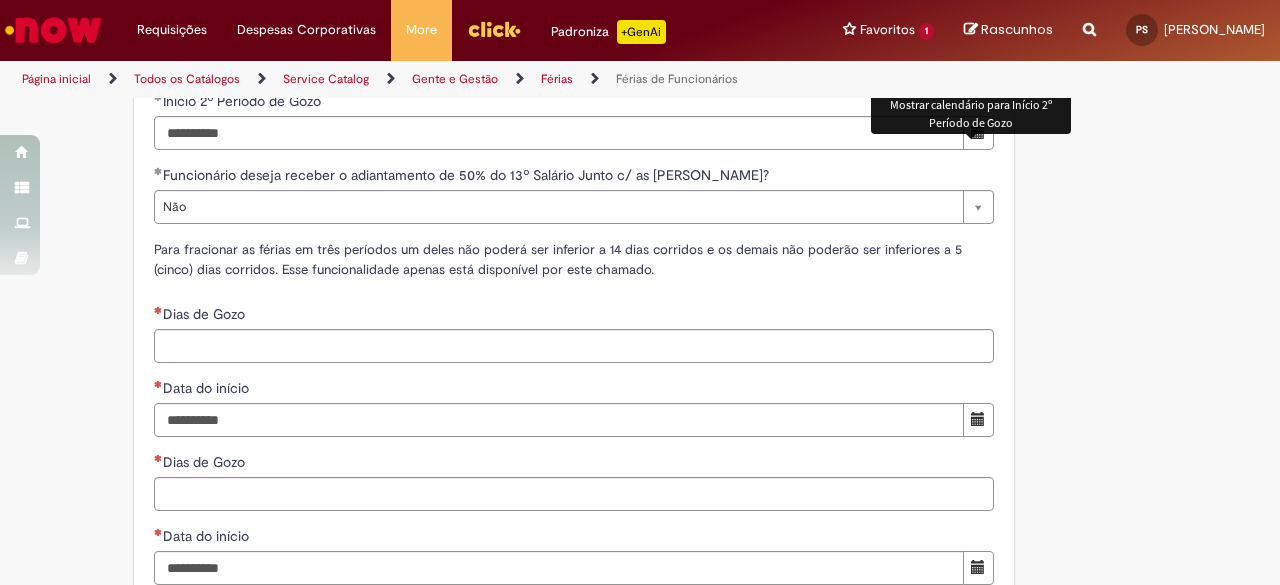 scroll, scrollTop: 1993, scrollLeft: 0, axis: vertical 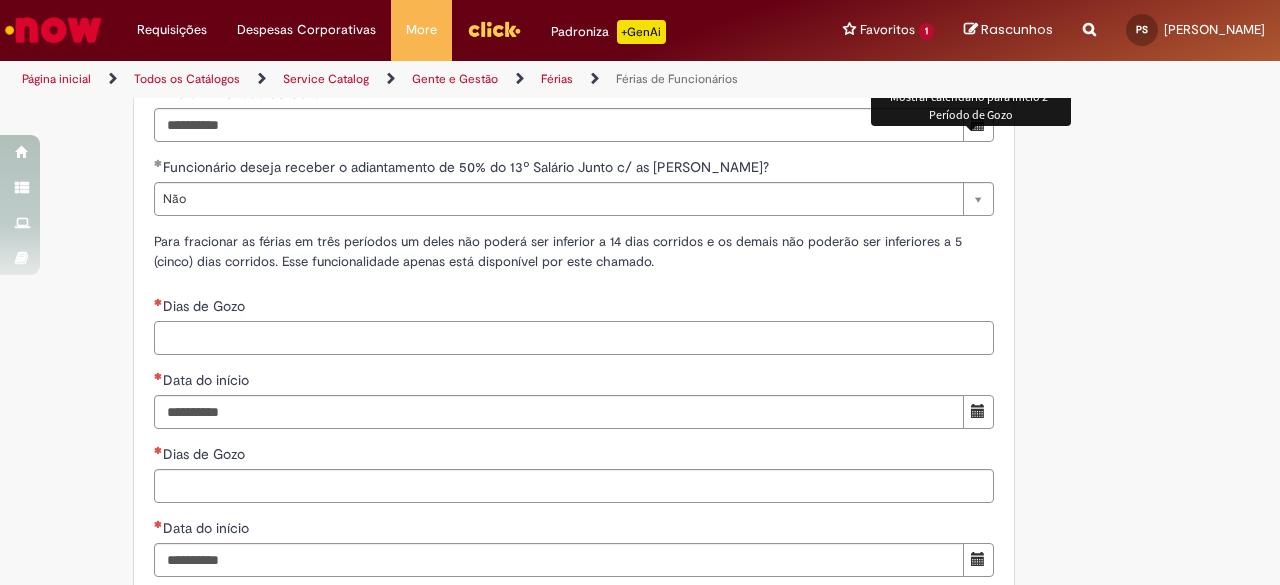 click on "Dias de Gozo" at bounding box center [574, 338] 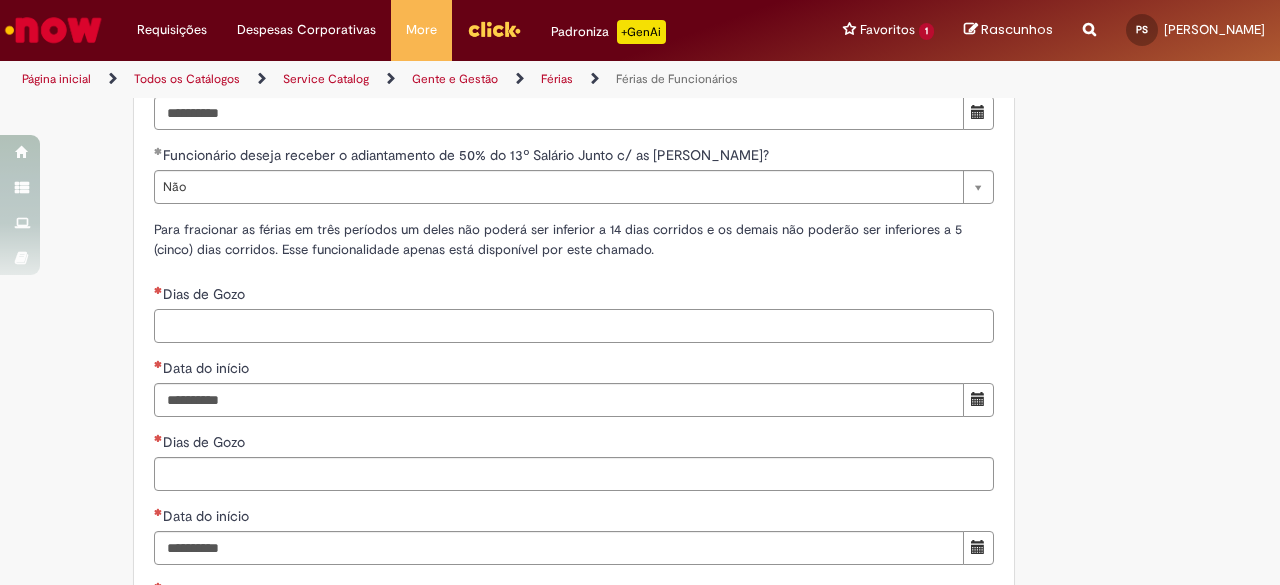 scroll, scrollTop: 2000, scrollLeft: 0, axis: vertical 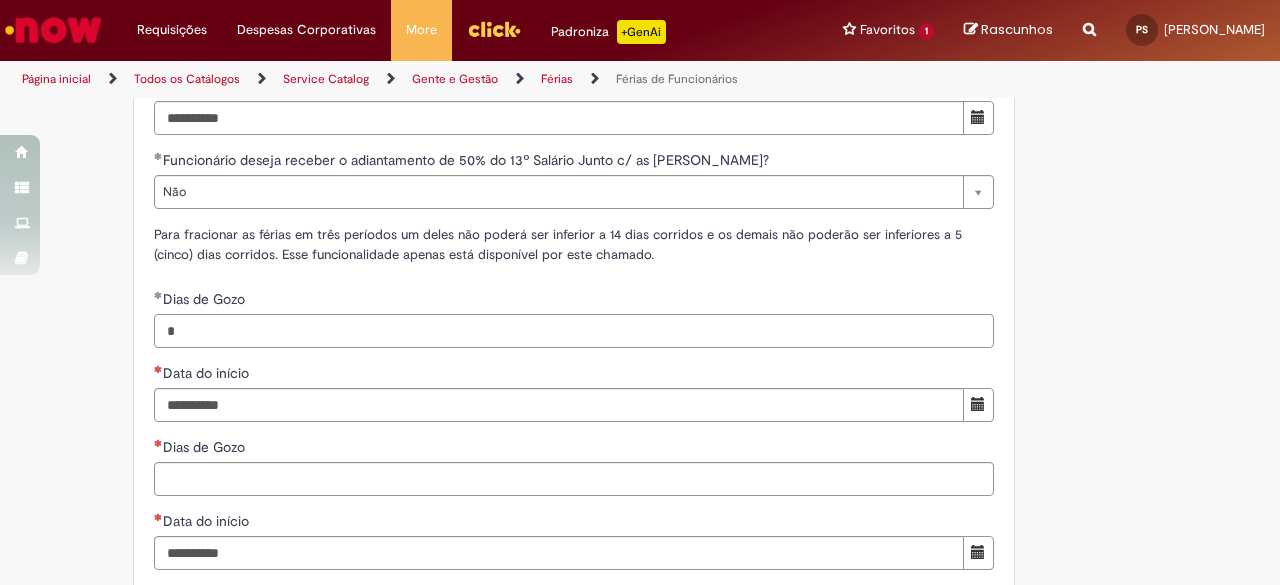 type on "*" 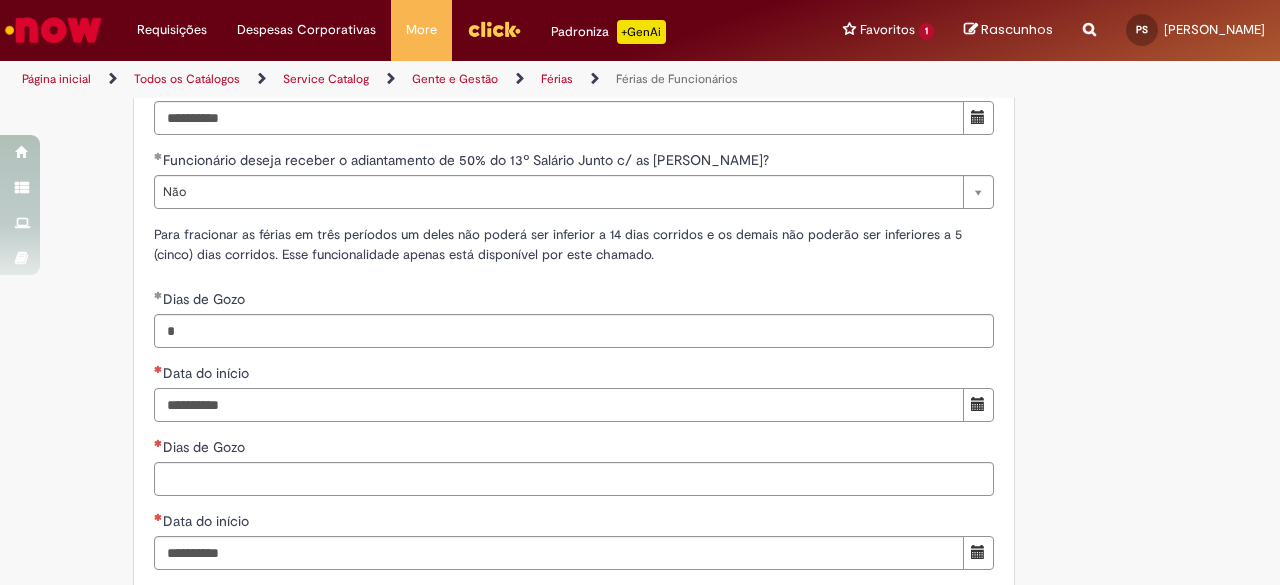 click on "Data do início" at bounding box center [559, 405] 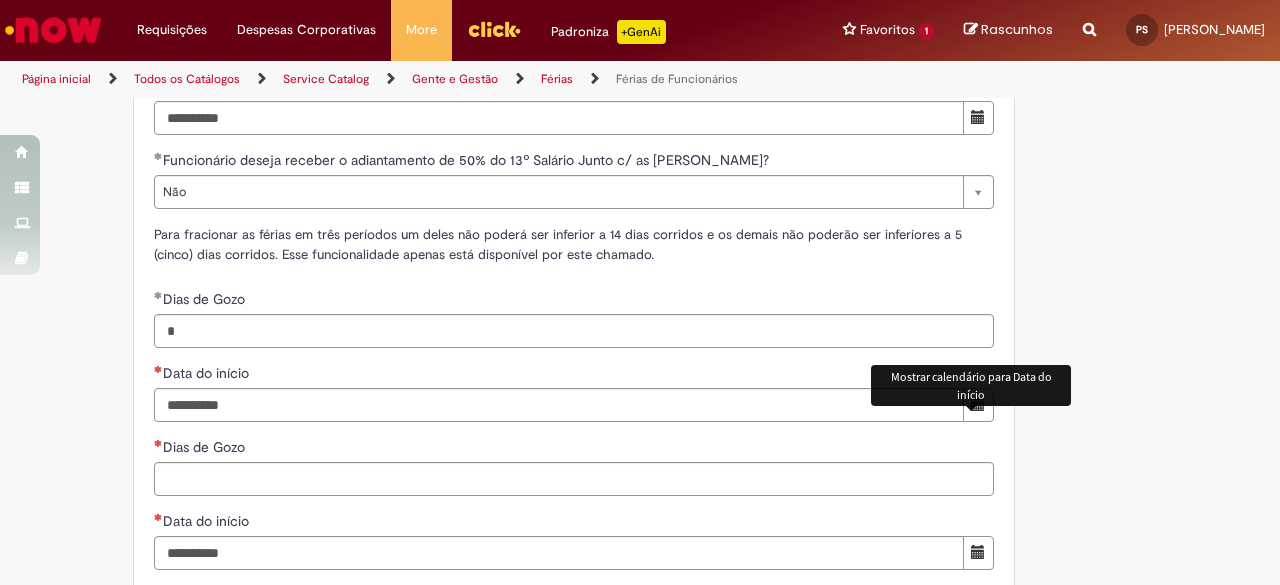click at bounding box center [978, 404] 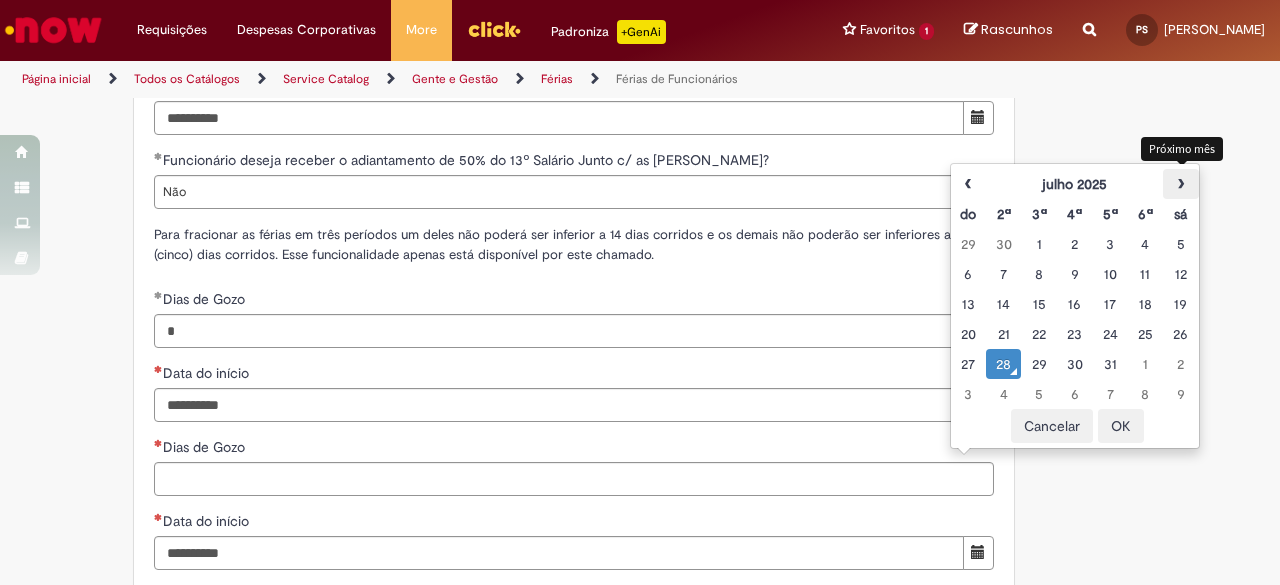 click on "›" at bounding box center [1180, 184] 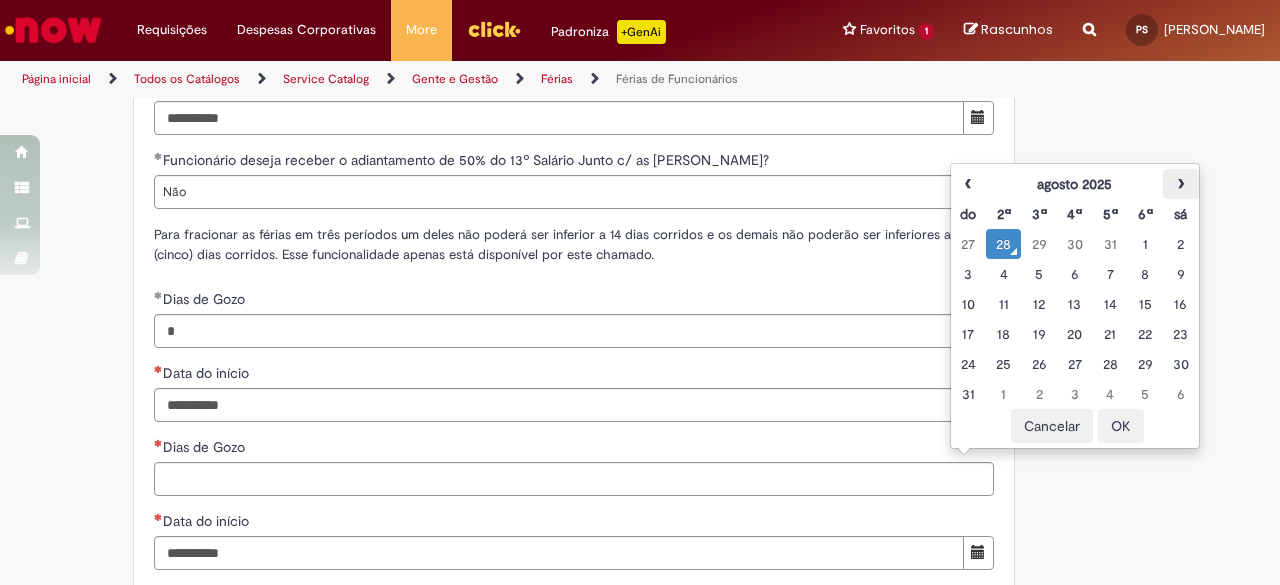 click on "›" at bounding box center [1180, 184] 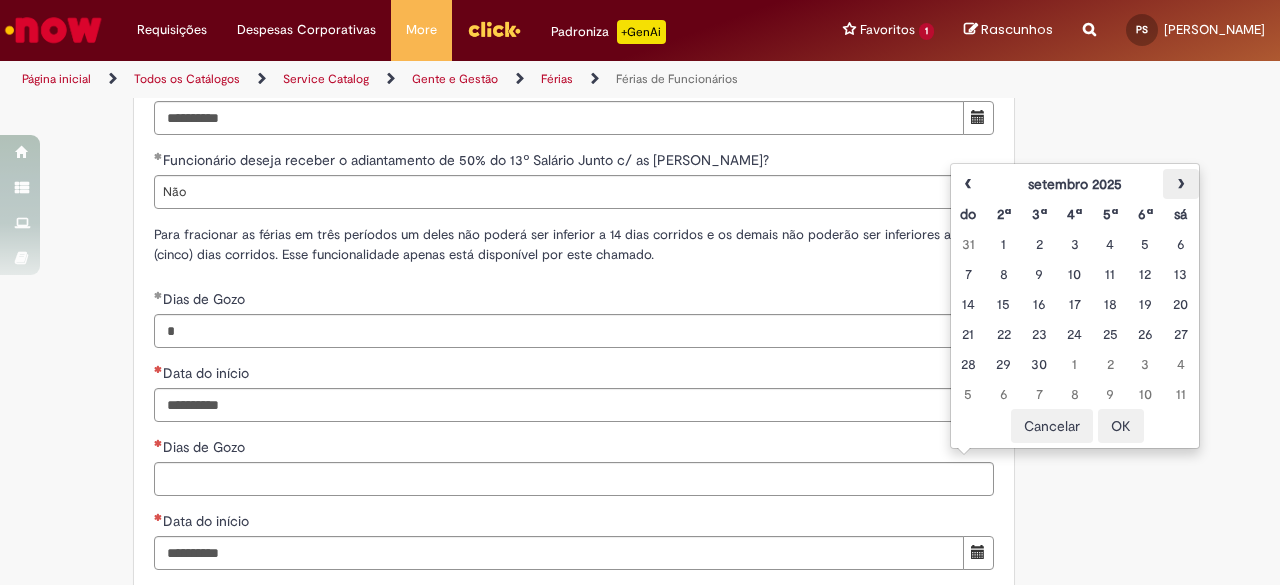 click on "›" at bounding box center (1180, 184) 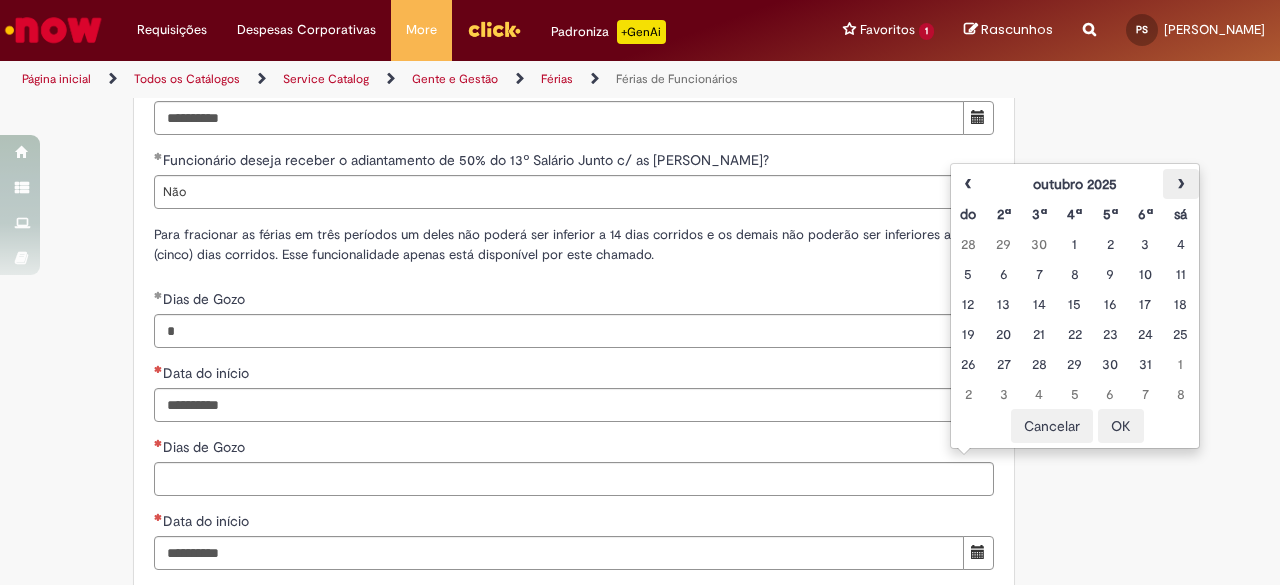 click on "›" at bounding box center [1180, 184] 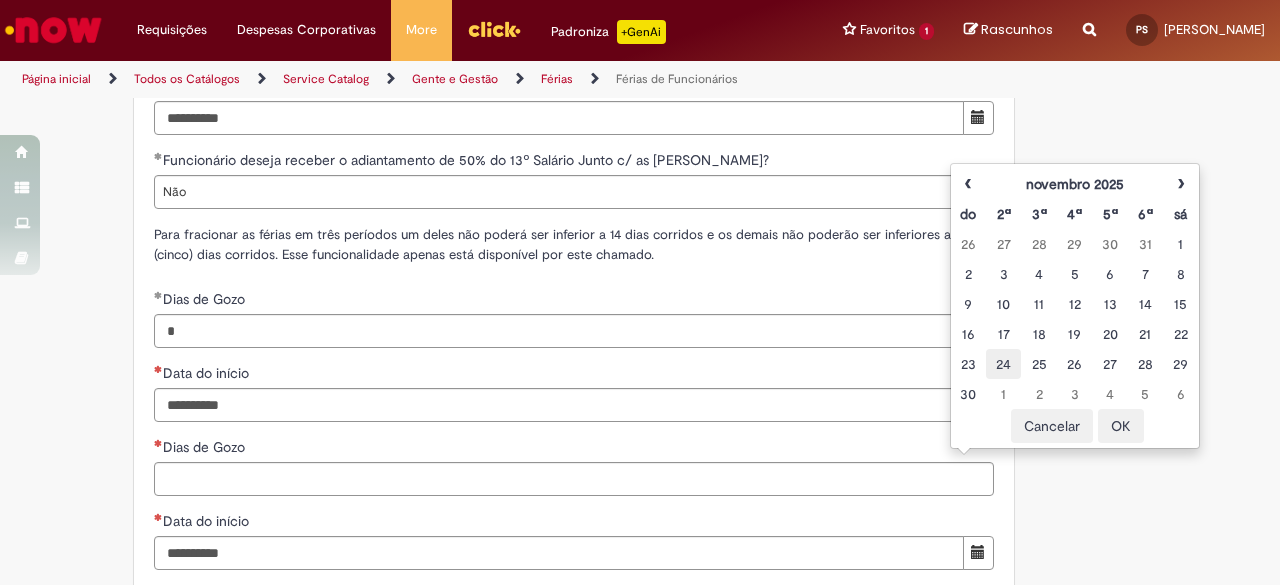 click on "24" at bounding box center (1003, 364) 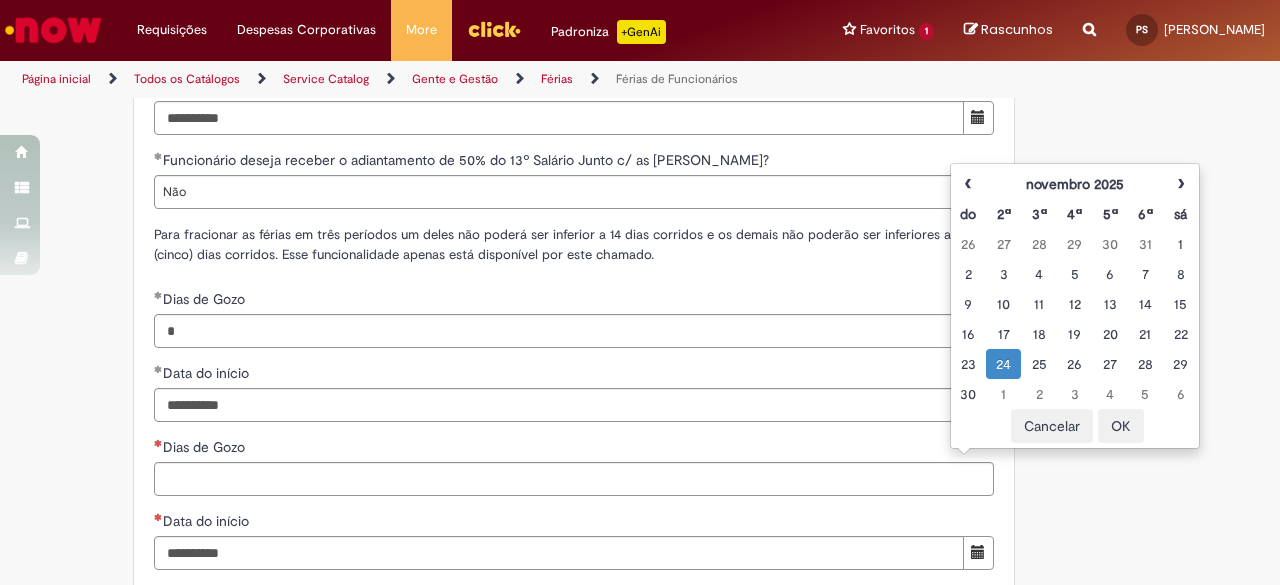 click on "Adicionar a Favoritos
Férias de Funcionários
Oferta destinada para esclarecimento de dúvidas e inclusões/exceções/cancelamentos de férias por exceções.
Utilize esta oferta:
Para ajustar, cancelar ou incluir férias com menos de 35 dias para o início;
Para fracionar suas férias em 03 períodos (se elegível);
Caso Click apresente alguma instabilidade no serviço de Férias que, mesmo após você abrir um  incidente  (e tiver evidência do número), não for corrigido por completo ou  em tempo de ajustar no próprio sistema;
> Para incluir, alterar ou cancelar Férias dentro do prazo de 35 dias de antecedência, é só acessar  Portal Click  > Você > Férias; > Para acessar a Diretriz de Férias, basta  clicar aqui
> Ficou com dúvidas sobre Férias via Termo? É só acessar a   FAQ – Fluxo de alteração de férias por exceção no Click Dúvidas Trabalhistas ." at bounding box center [640, -241] 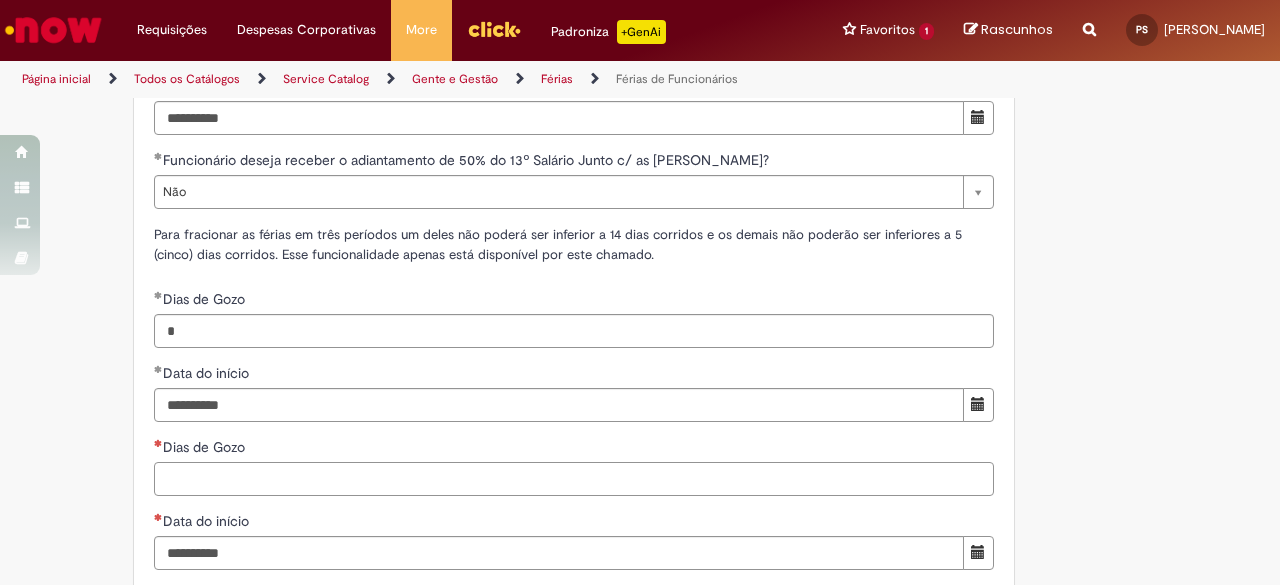 click on "Dias de Gozo" at bounding box center (574, 479) 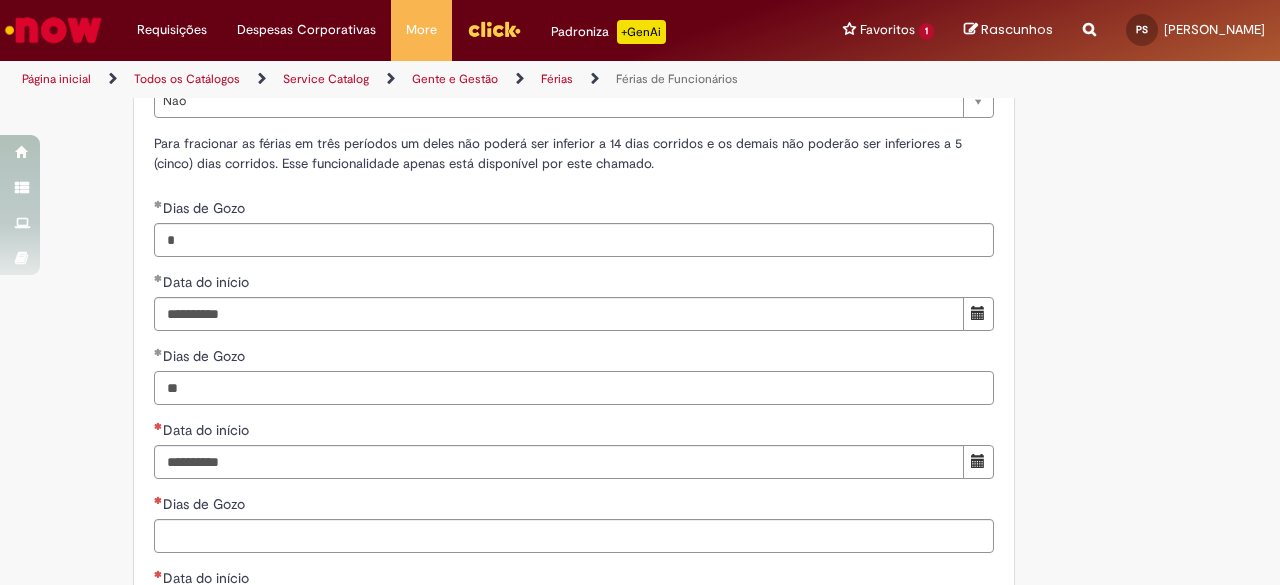 scroll, scrollTop: 2169, scrollLeft: 0, axis: vertical 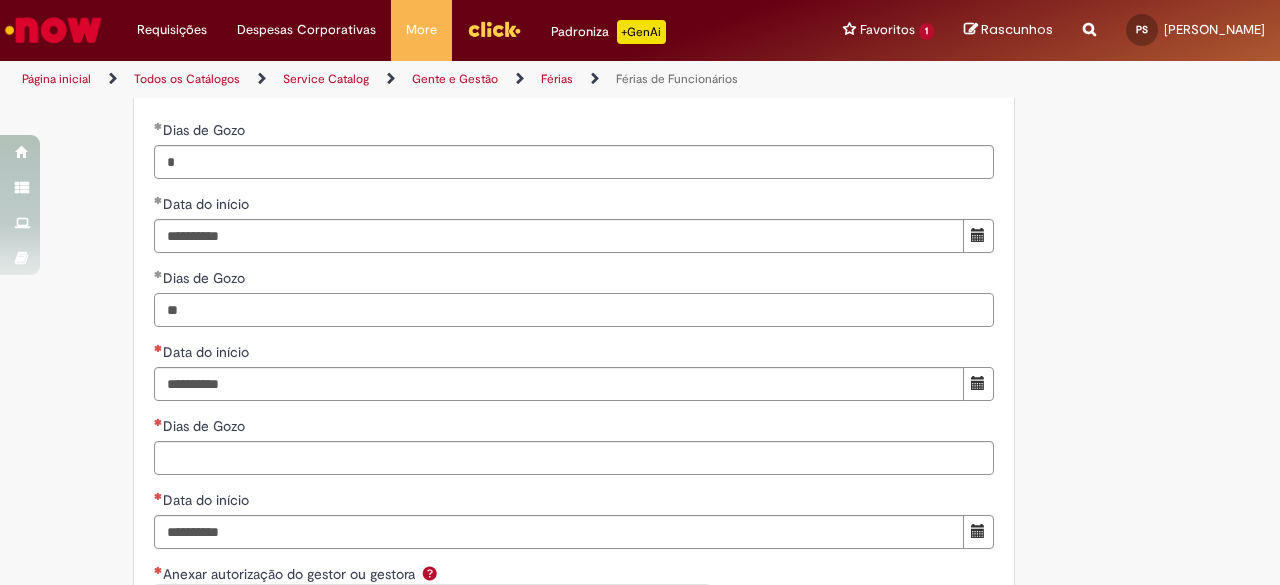 type on "**" 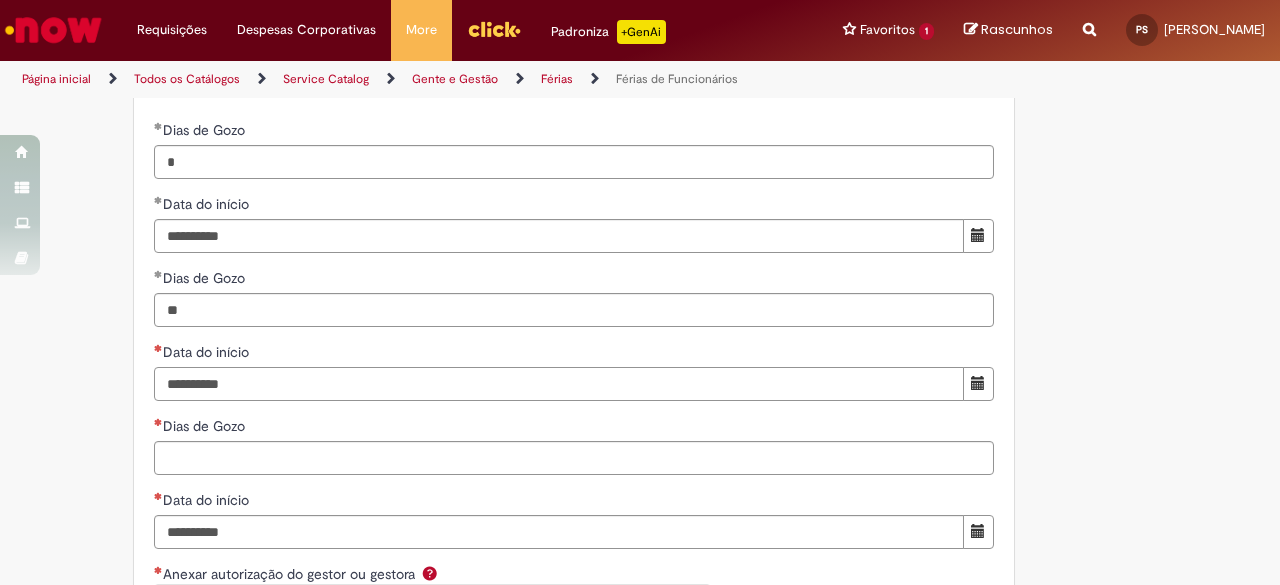 click on "Data do início" at bounding box center (559, 384) 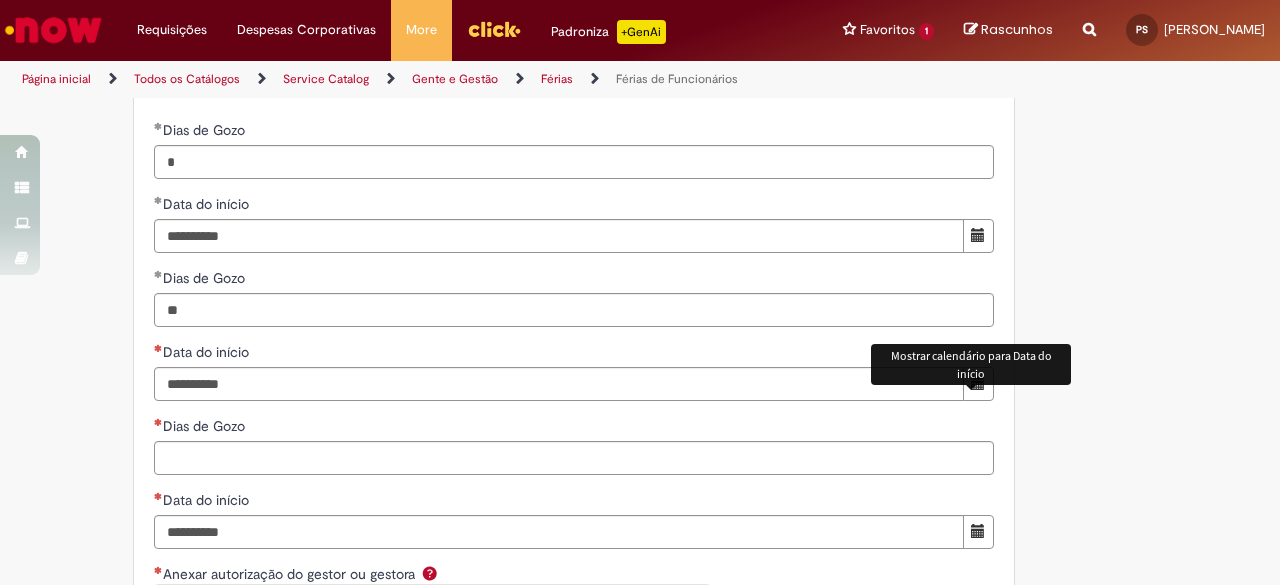 click at bounding box center (978, 383) 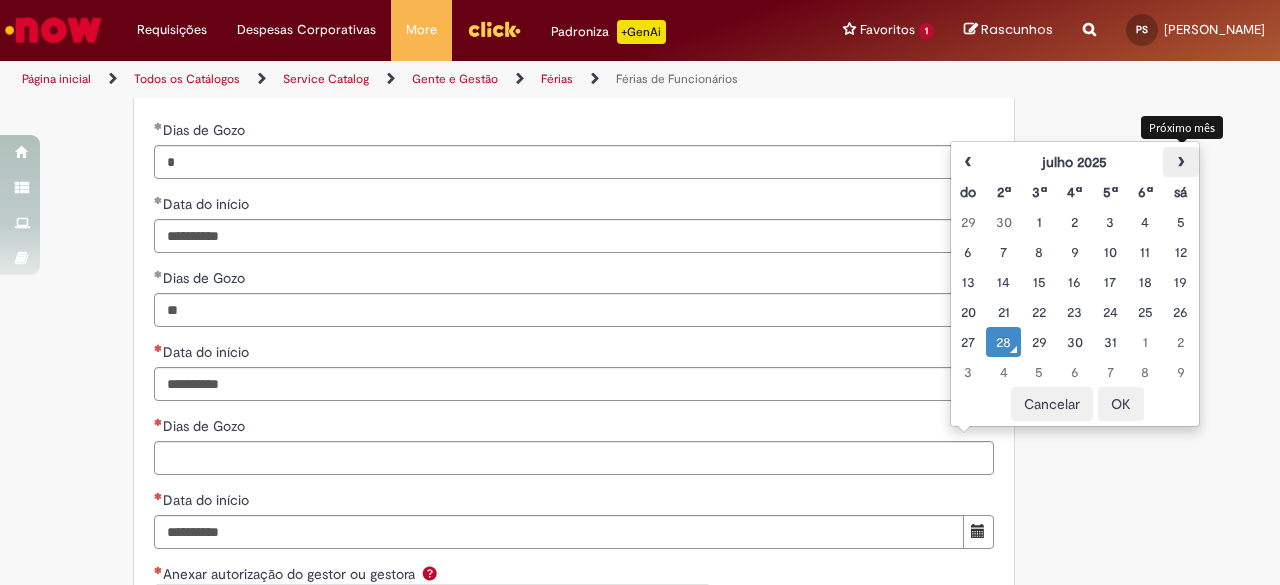 click on "›" at bounding box center (1180, 162) 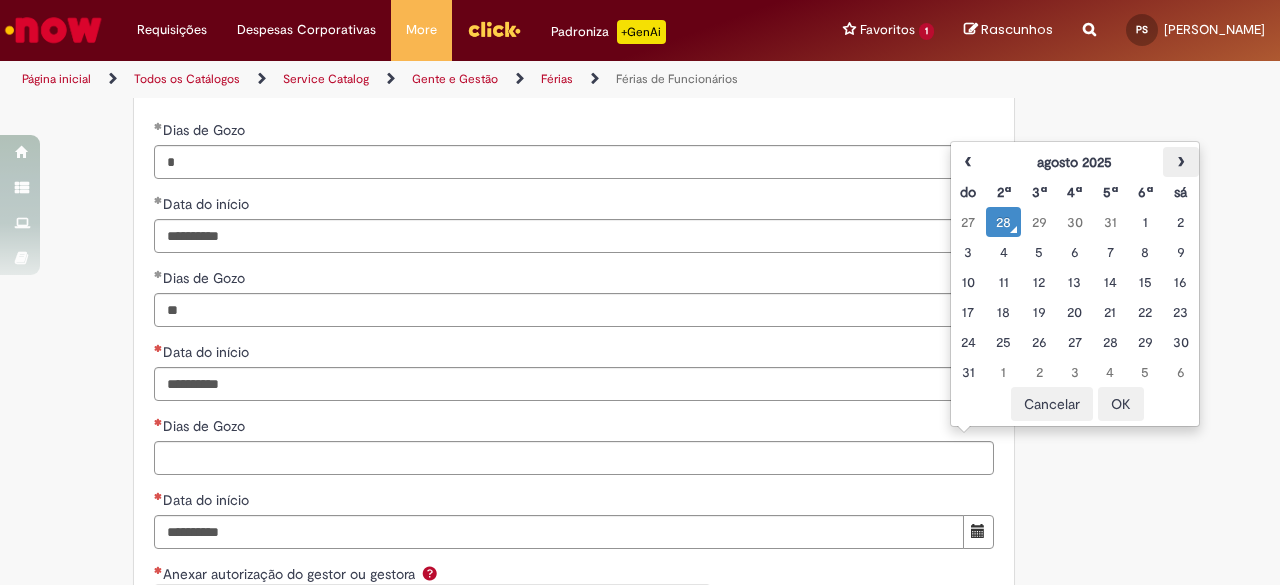 click on "›" at bounding box center [1180, 162] 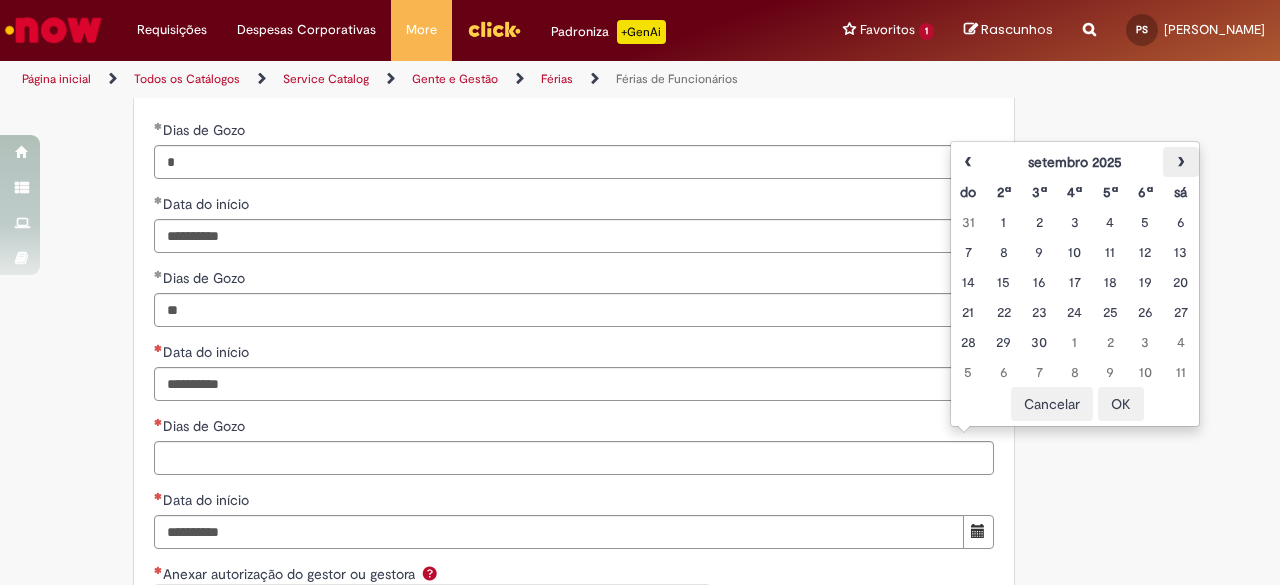 click on "›" at bounding box center [1180, 162] 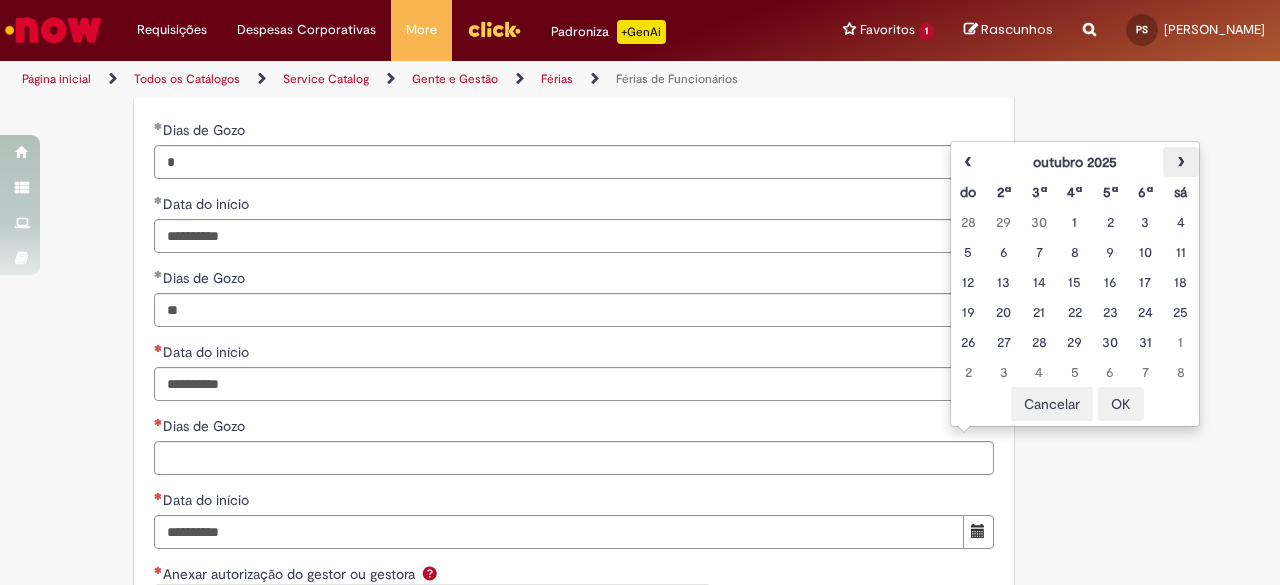 click on "›" at bounding box center (1180, 162) 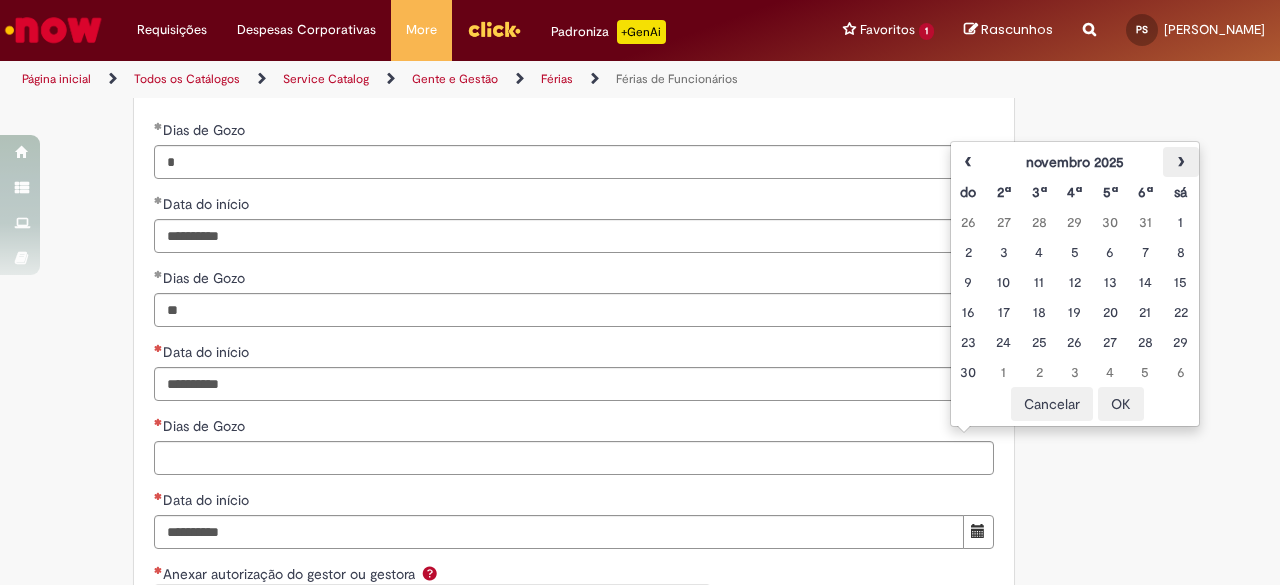 click on "›" at bounding box center [1180, 162] 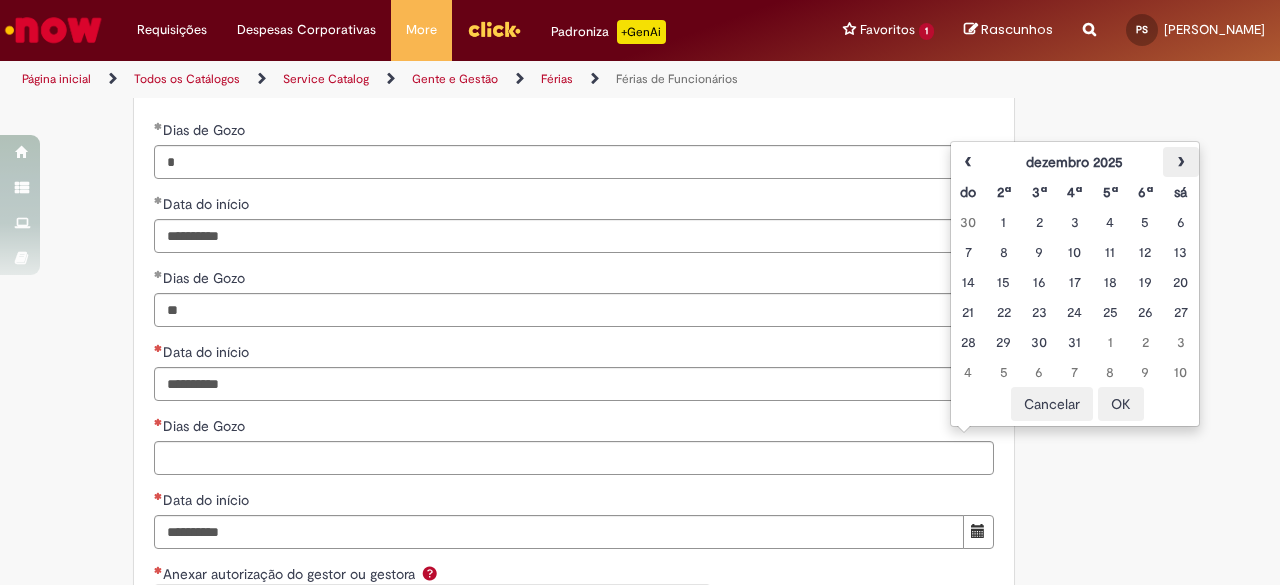 click on "›" at bounding box center (1180, 162) 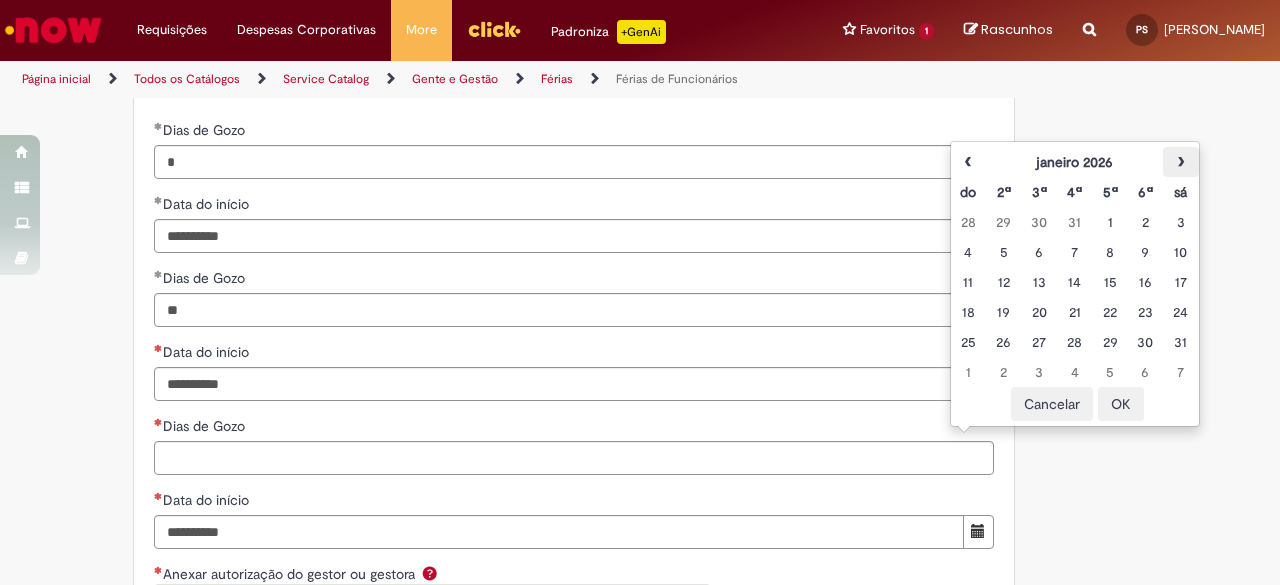 click on "›" at bounding box center [1180, 162] 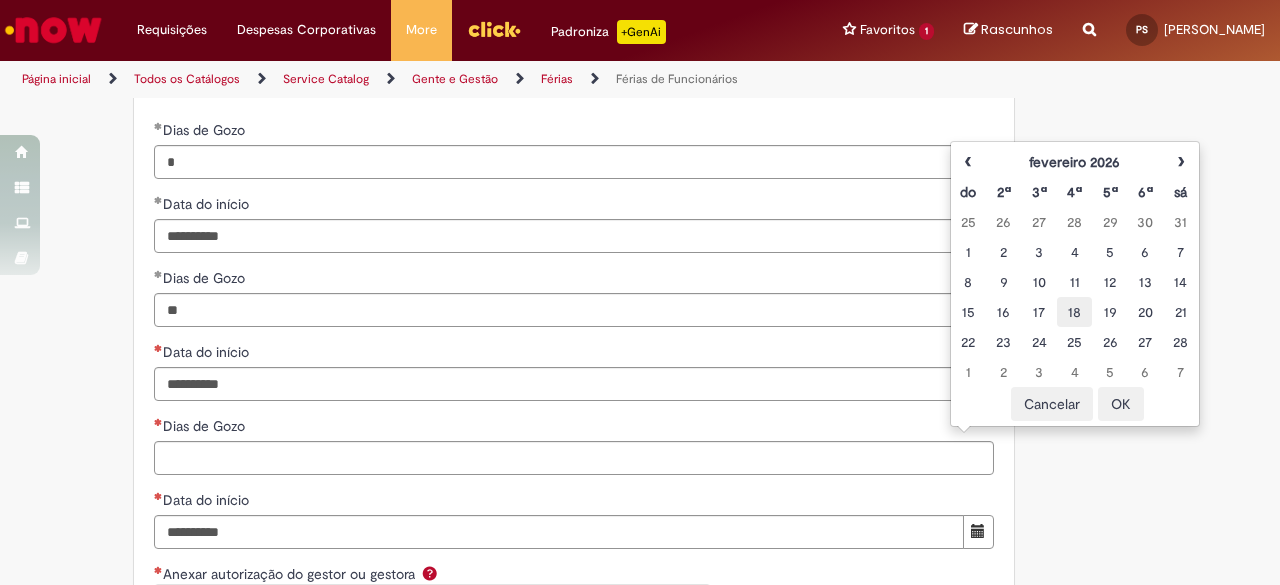 click on "18" at bounding box center (1074, 312) 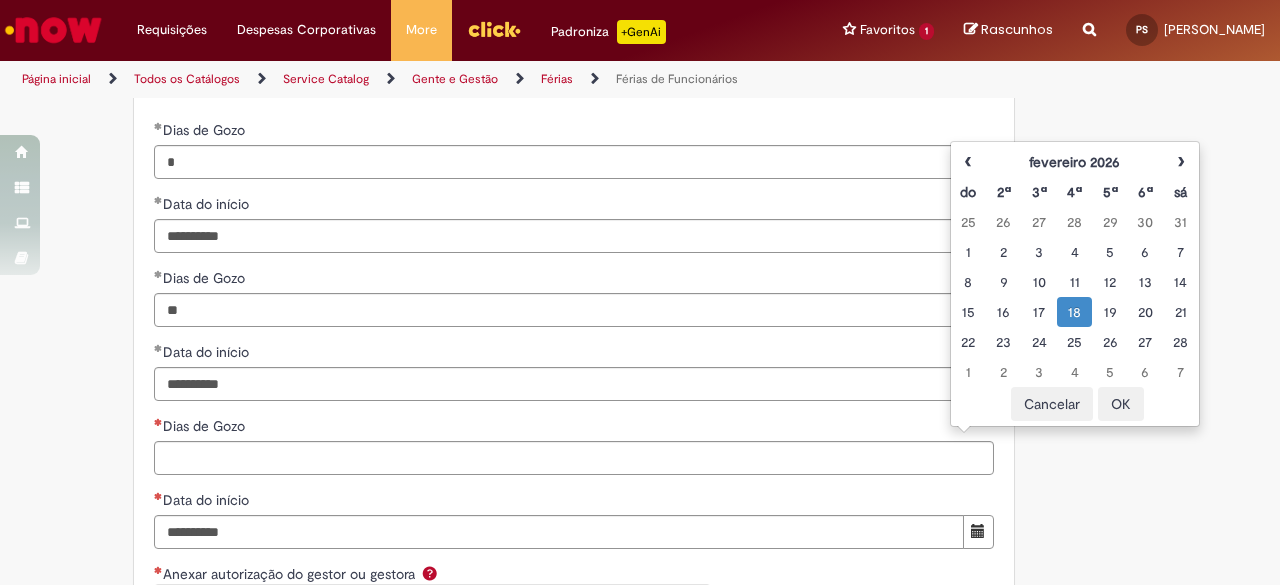 click on "OK" at bounding box center (1121, 404) 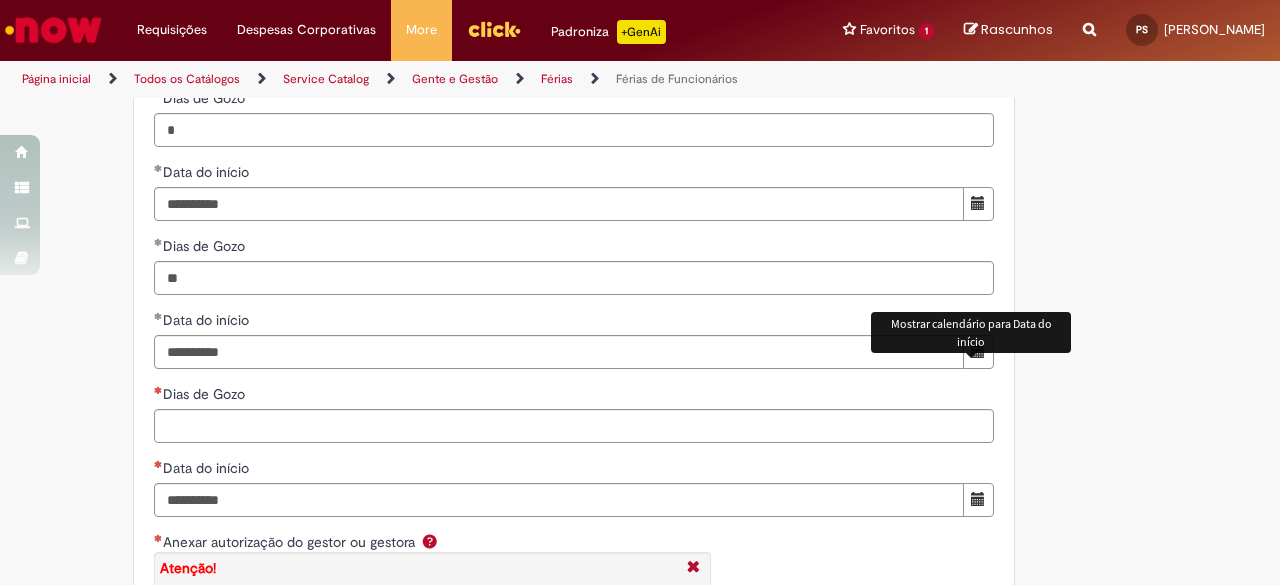 scroll, scrollTop: 2202, scrollLeft: 0, axis: vertical 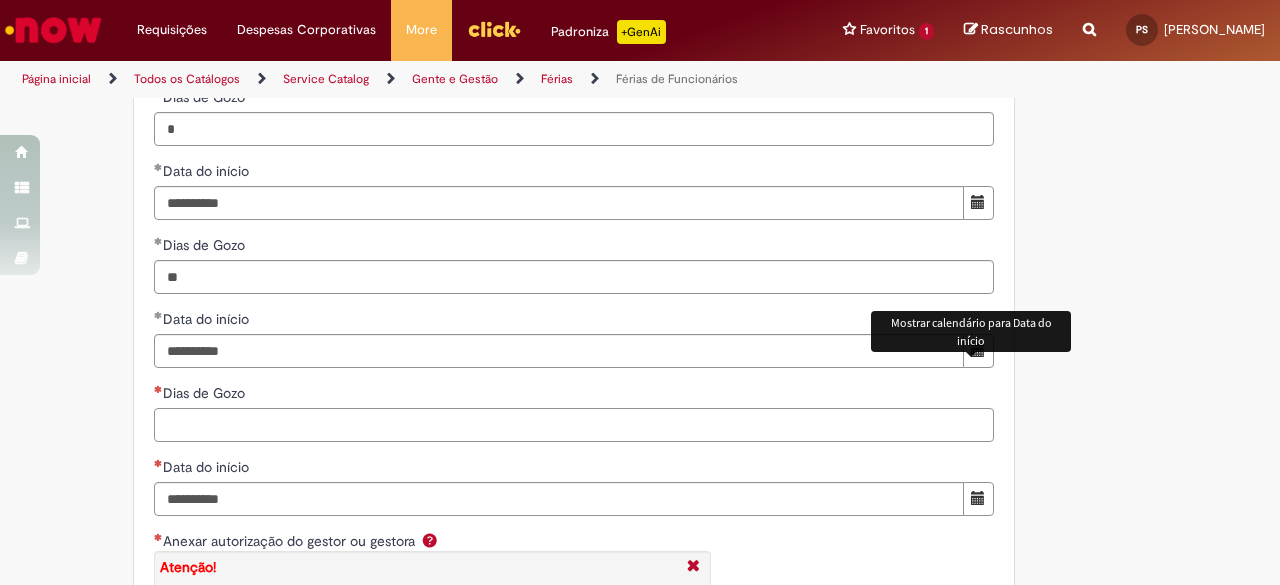 click on "Dias de Gozo" at bounding box center [574, 425] 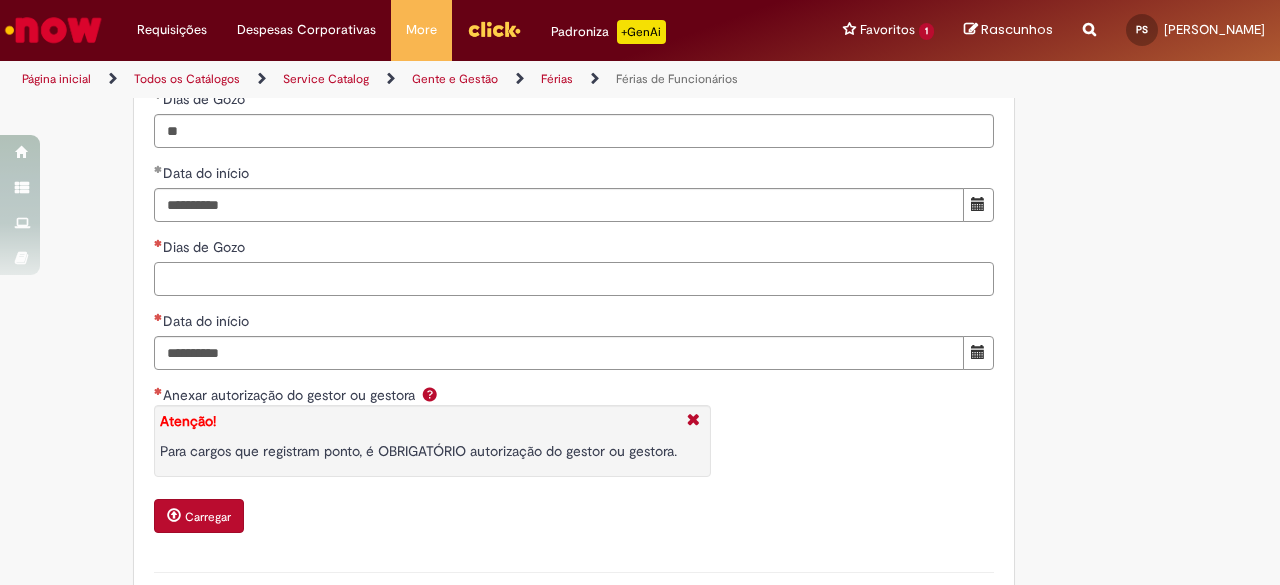 scroll, scrollTop: 2349, scrollLeft: 0, axis: vertical 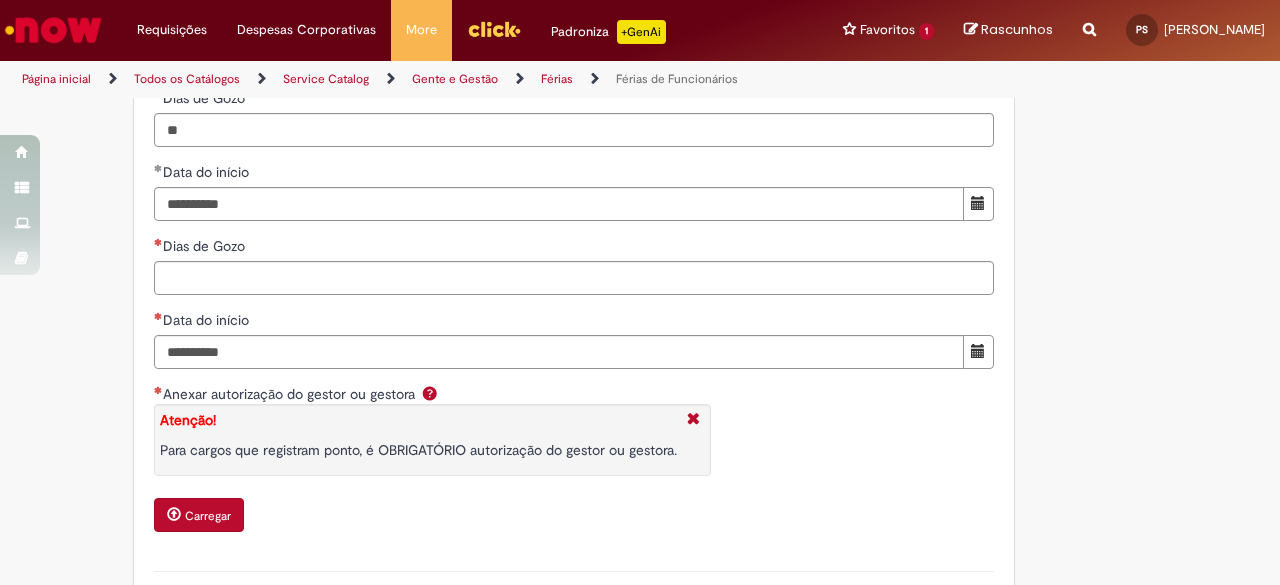 click on "Anexar autorização do gestor ou gestora Atenção!
Para cargos que registram ponto, é OBRIGATÓRIO autorização do gestor ou gestora." at bounding box center (574, 437) 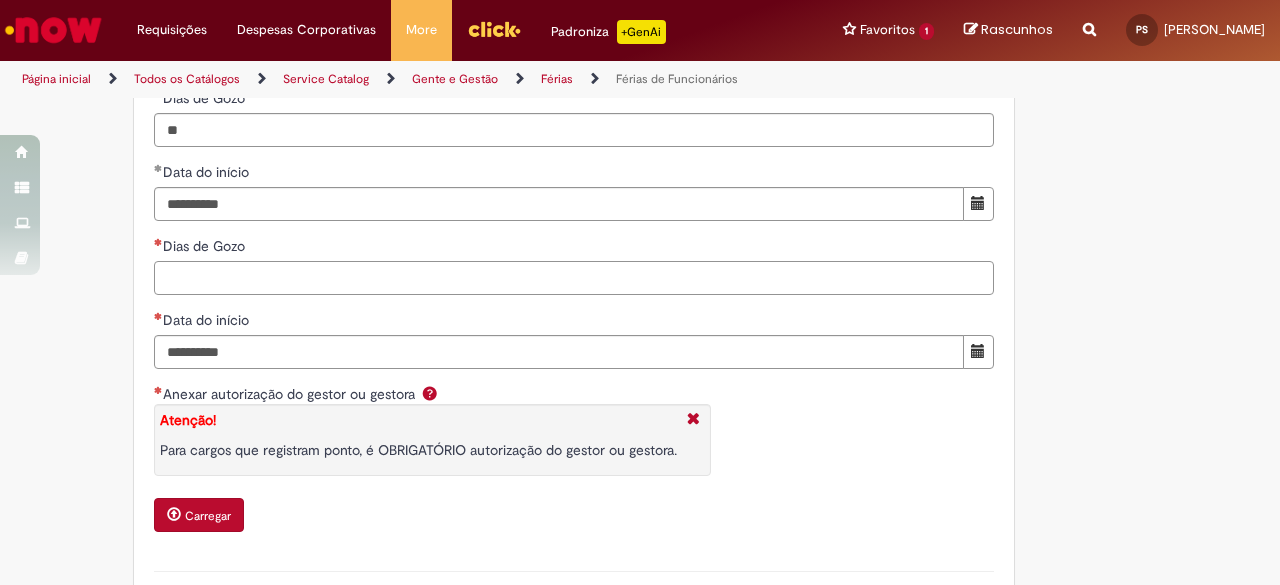 click on "Dias de Gozo" at bounding box center (574, 278) 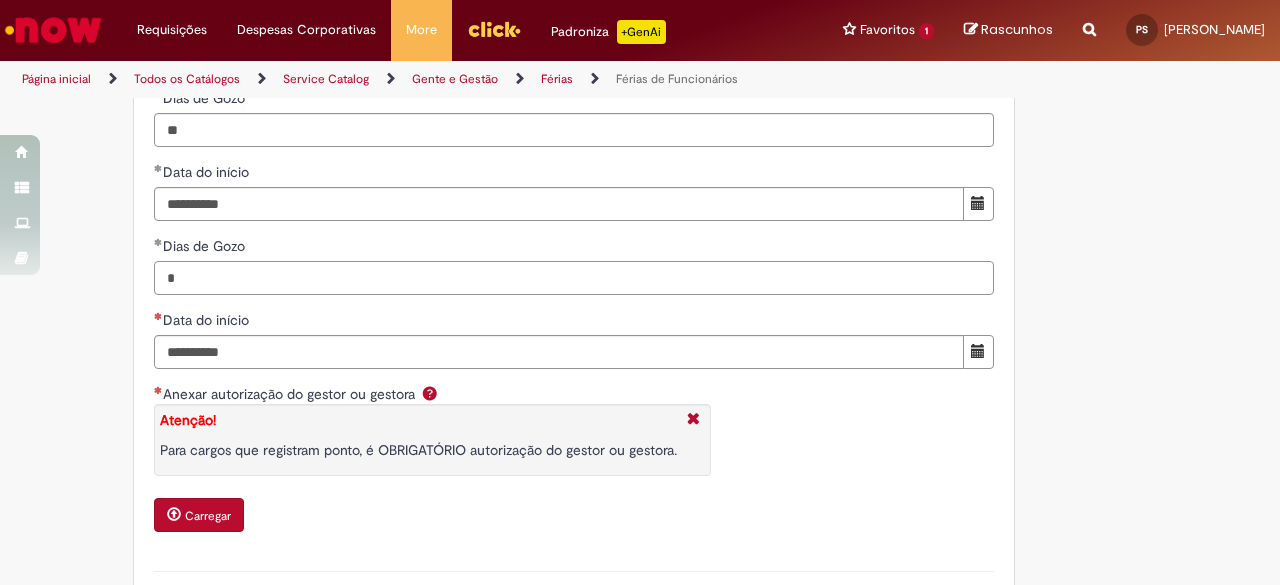 type on "*" 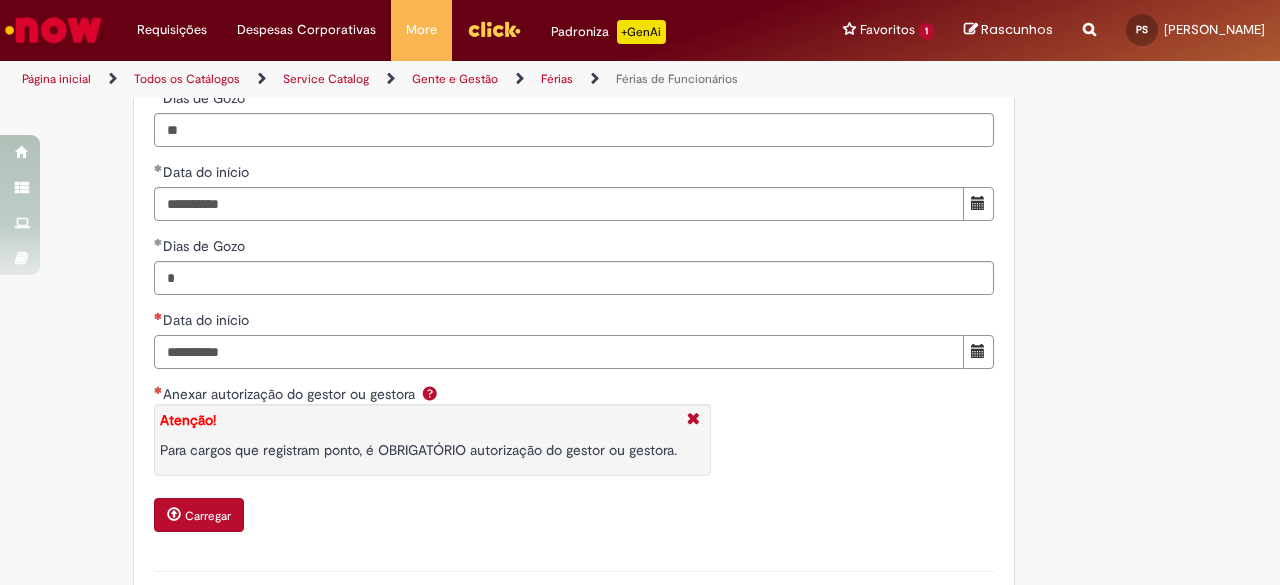 click on "Data do início" at bounding box center [559, 352] 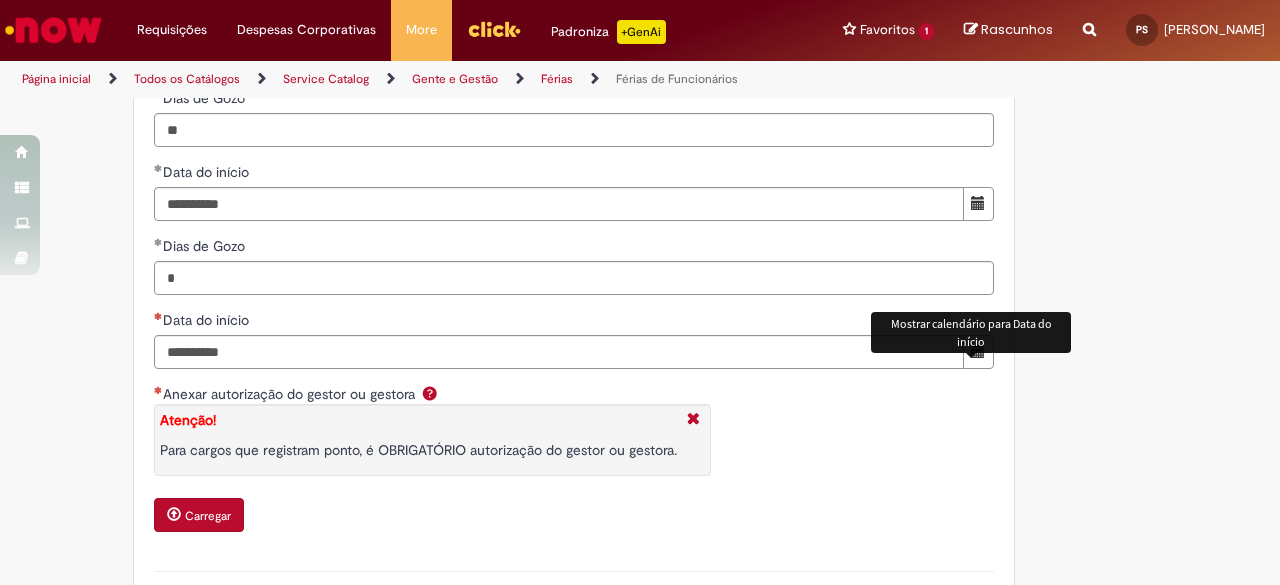click at bounding box center [978, 351] 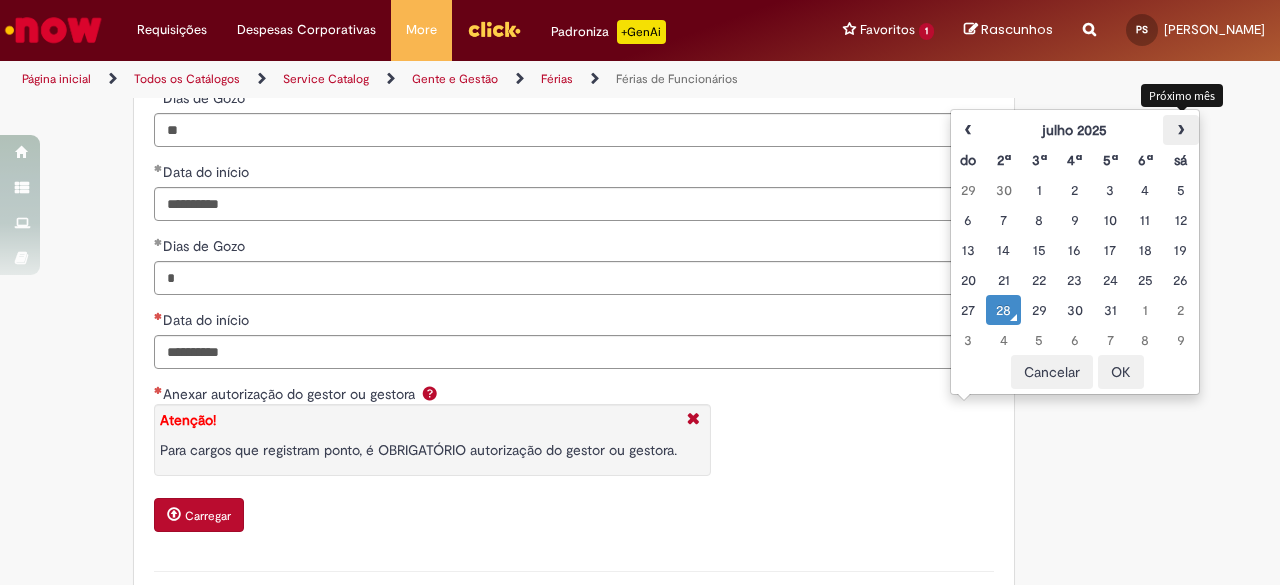 click on "›" at bounding box center (1180, 130) 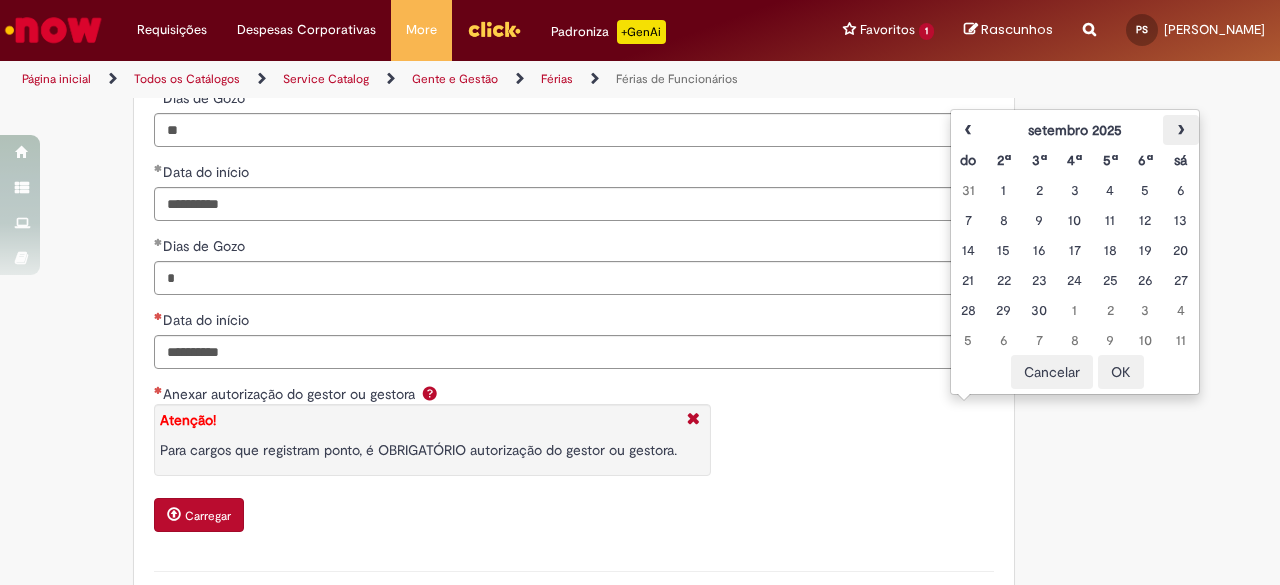click on "›" at bounding box center [1180, 130] 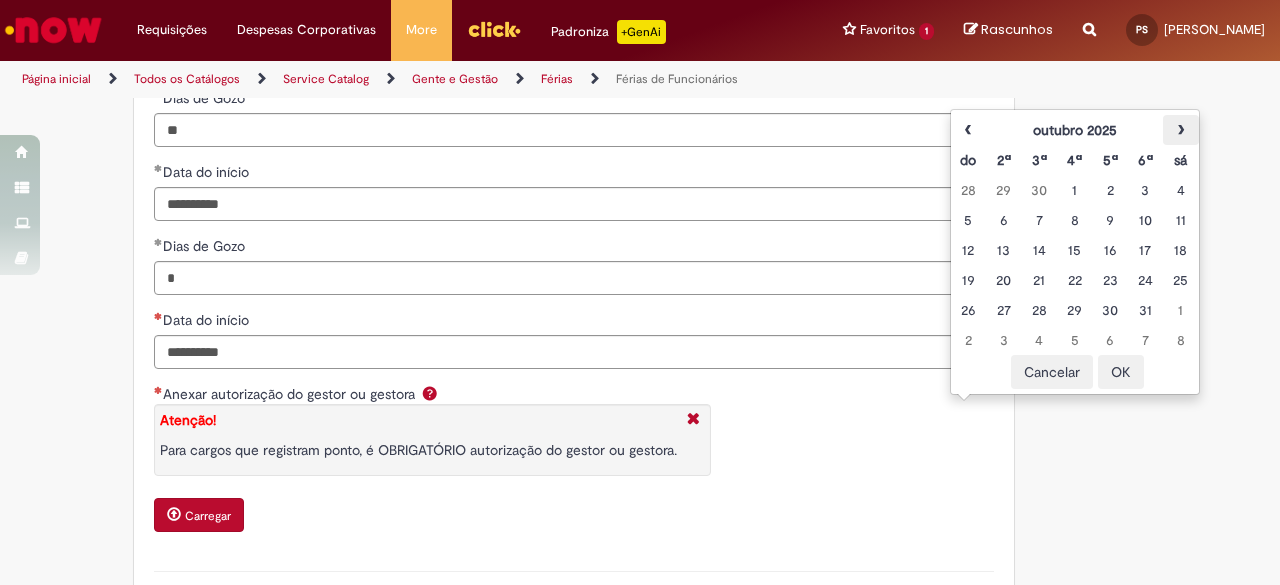 click on "›" at bounding box center (1180, 130) 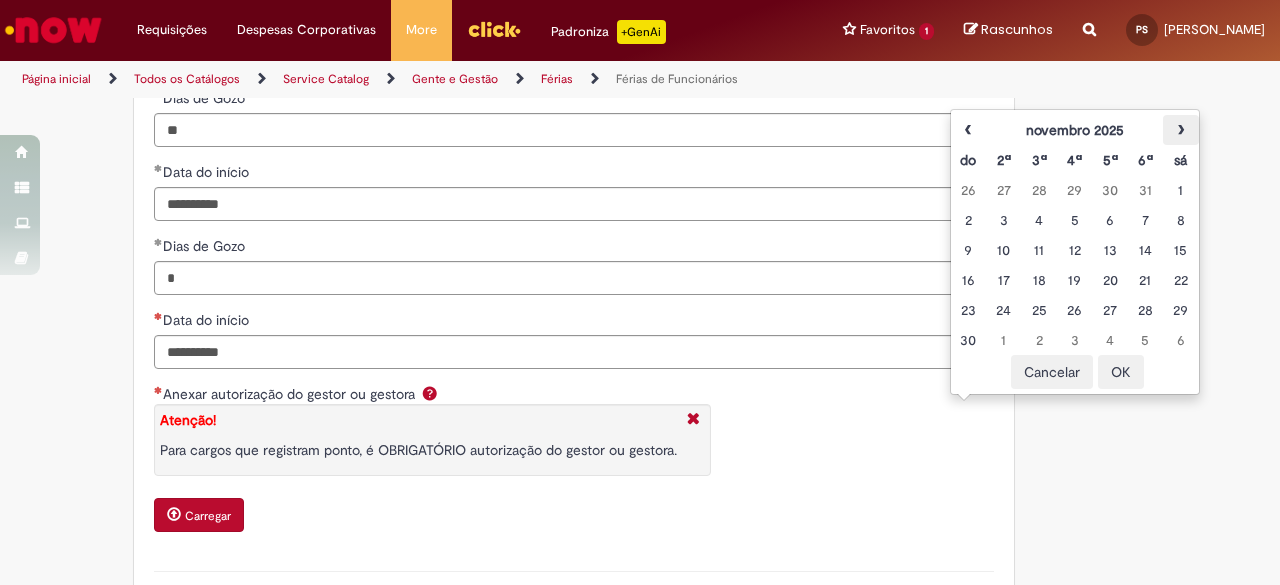 click on "›" at bounding box center (1180, 130) 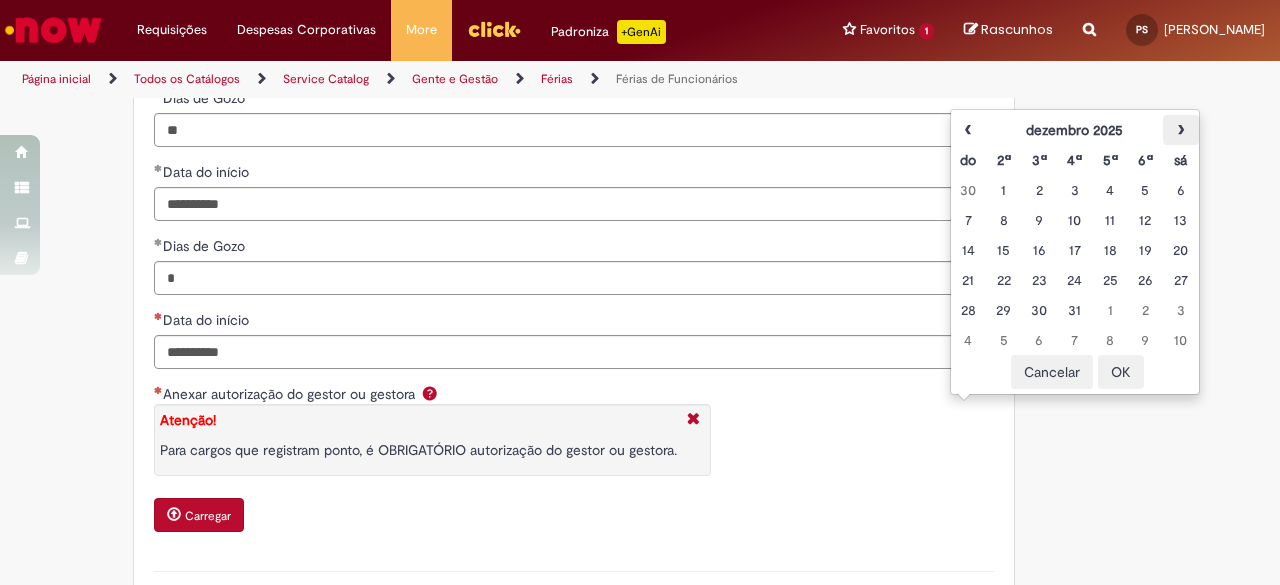 click on "›" at bounding box center (1180, 130) 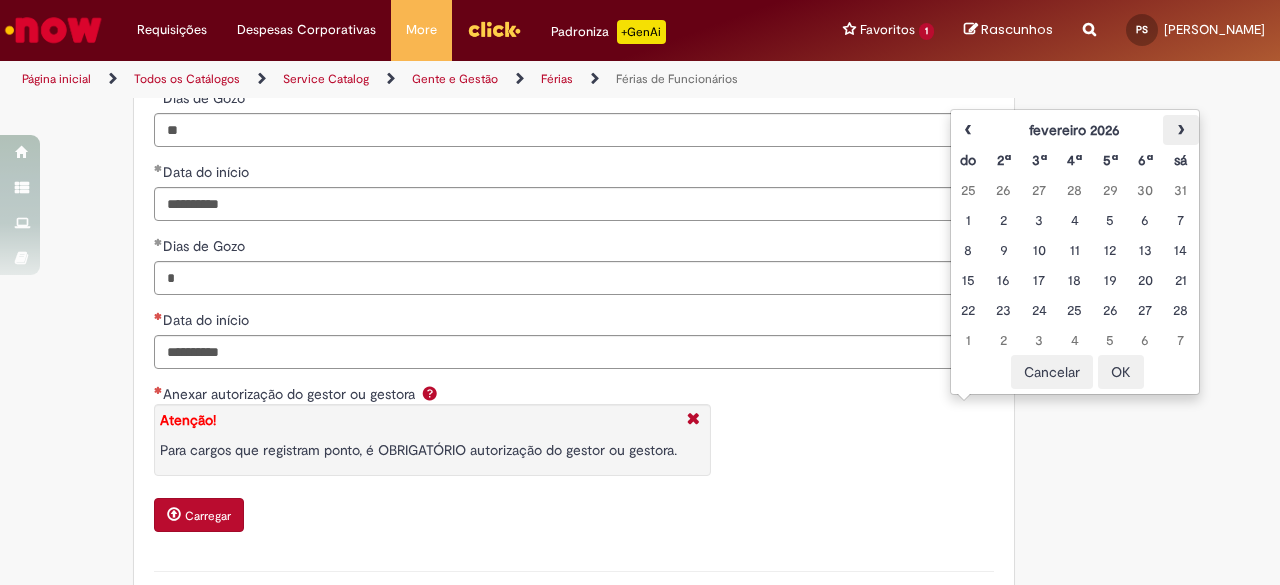 click on "›" at bounding box center (1180, 130) 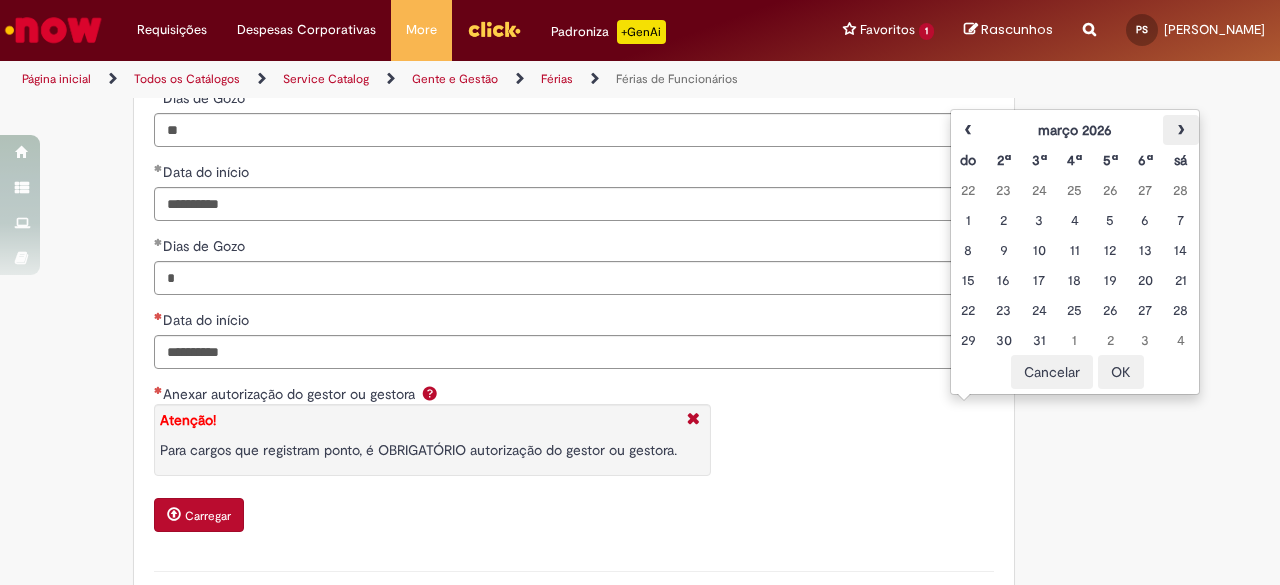 click on "›" at bounding box center (1180, 130) 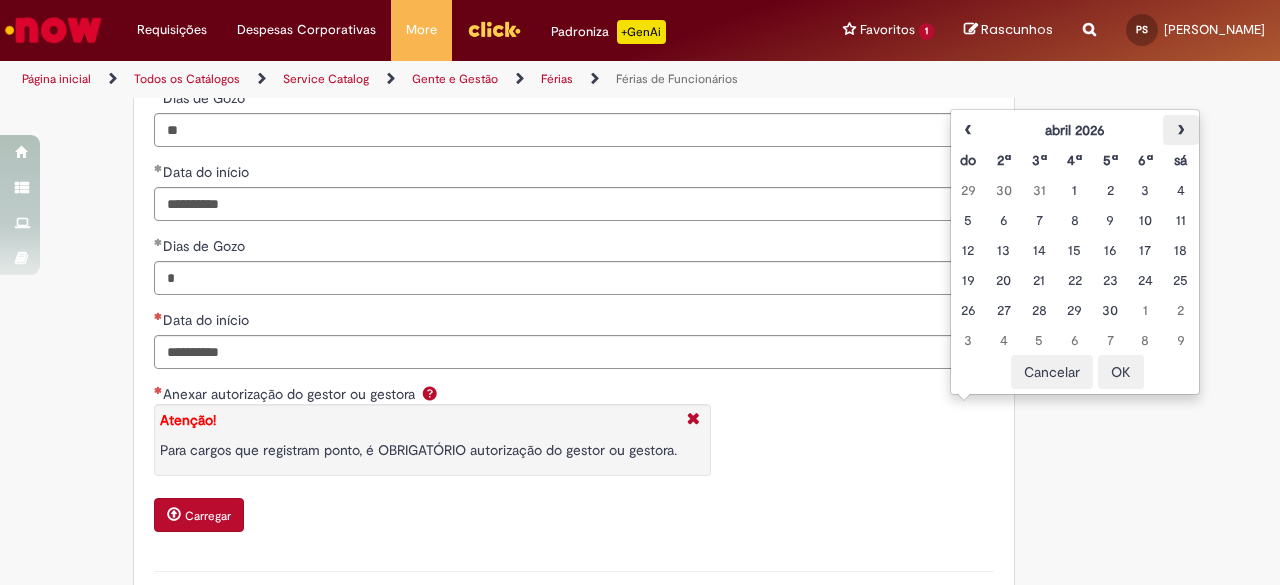 click on "›" at bounding box center [1180, 130] 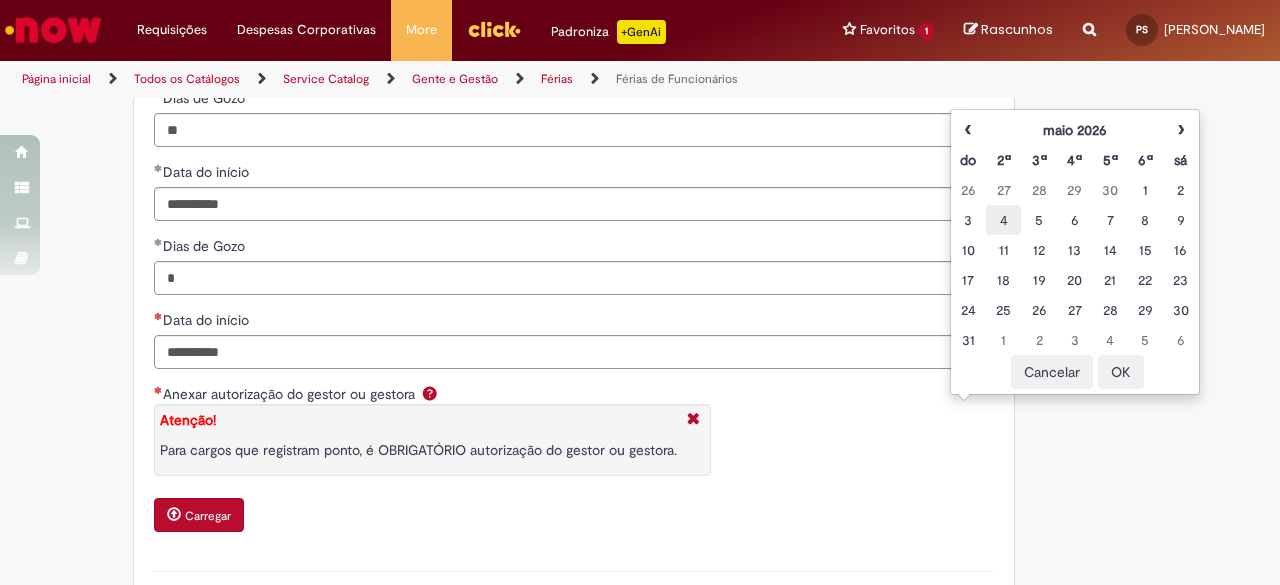 click on "4" at bounding box center [1003, 220] 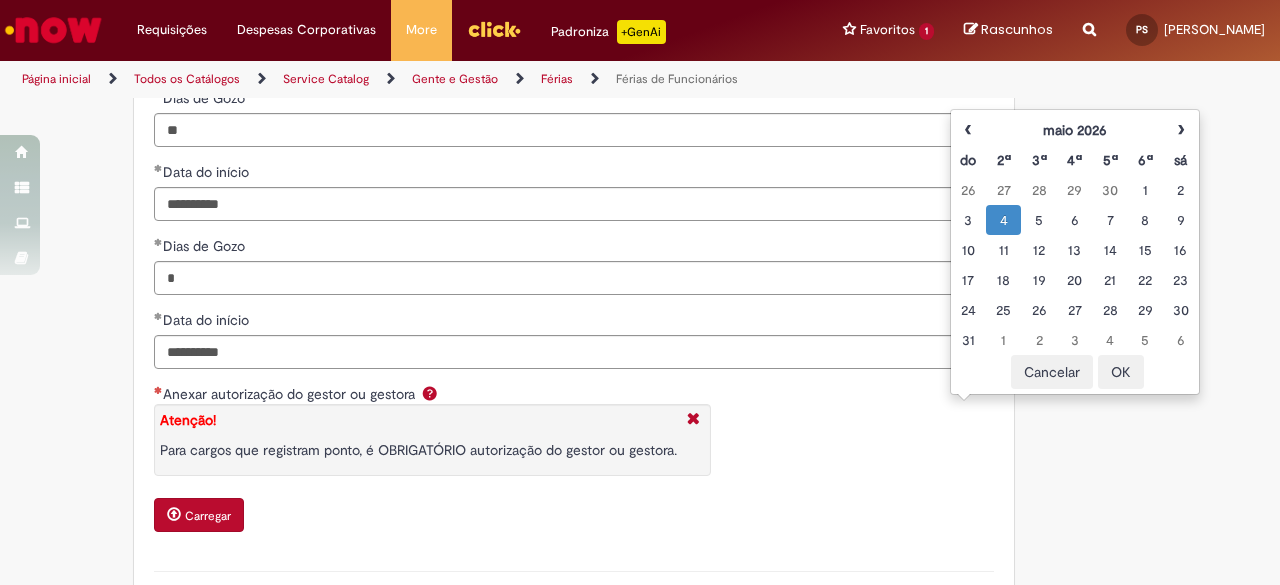 click on "OK" at bounding box center (1121, 372) 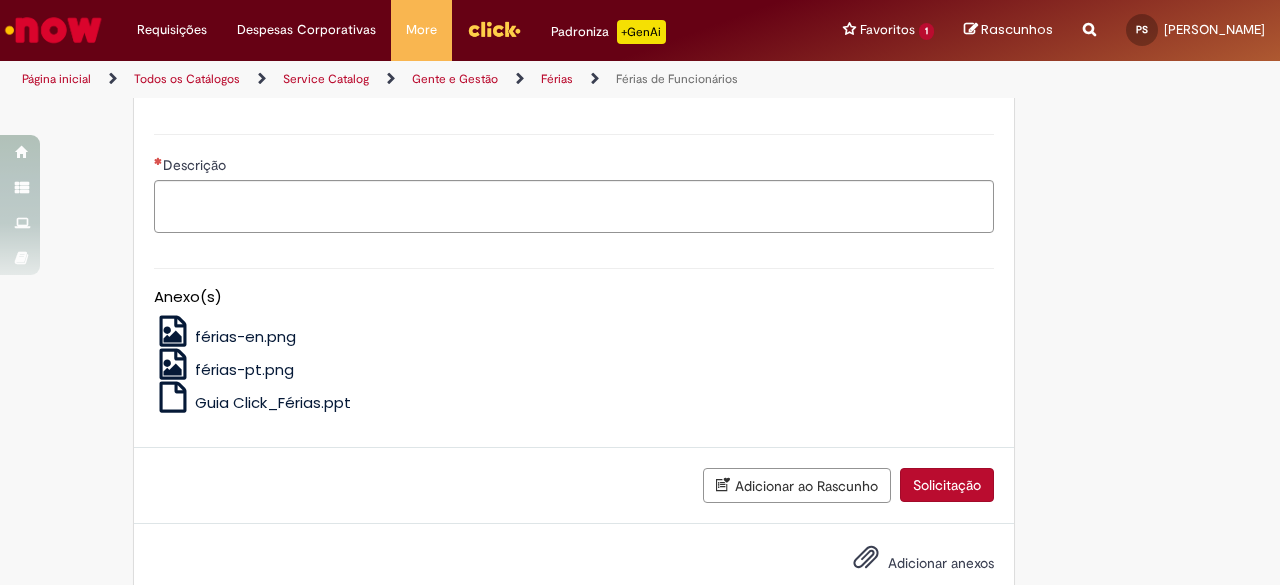 scroll, scrollTop: 2583, scrollLeft: 0, axis: vertical 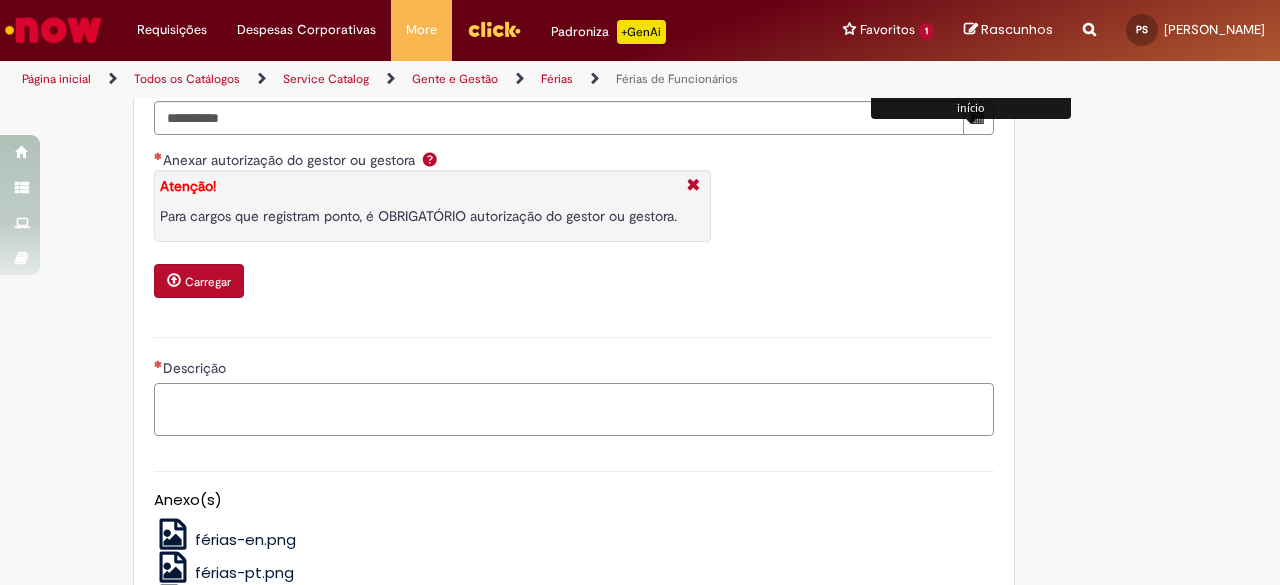 click on "Descrição" at bounding box center [574, 409] 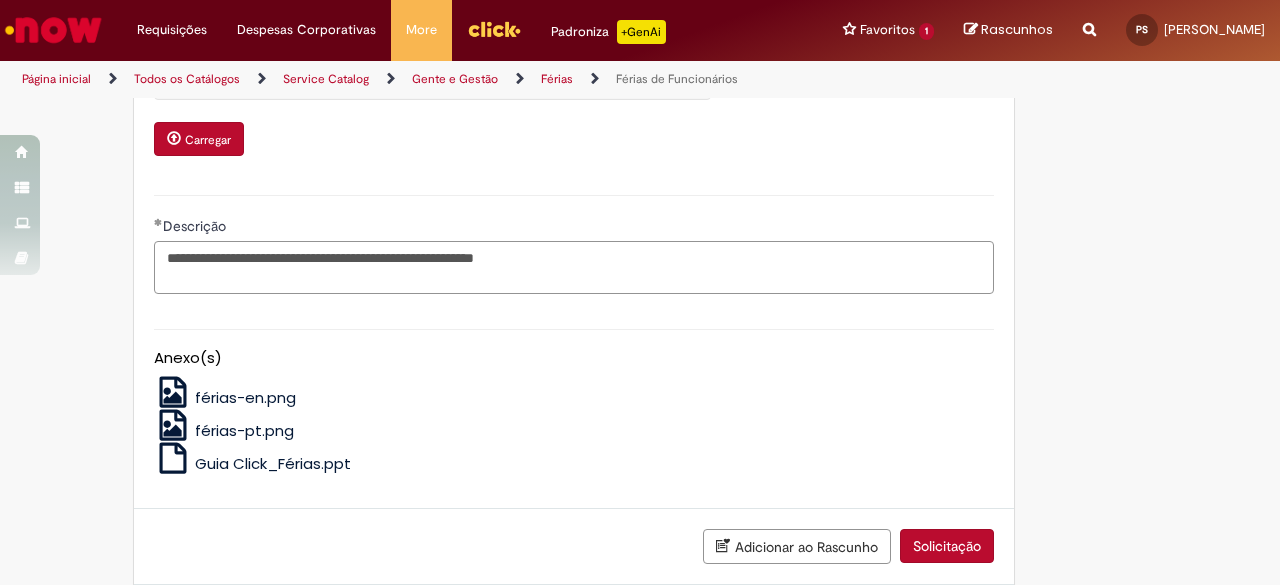 scroll, scrollTop: 2856, scrollLeft: 0, axis: vertical 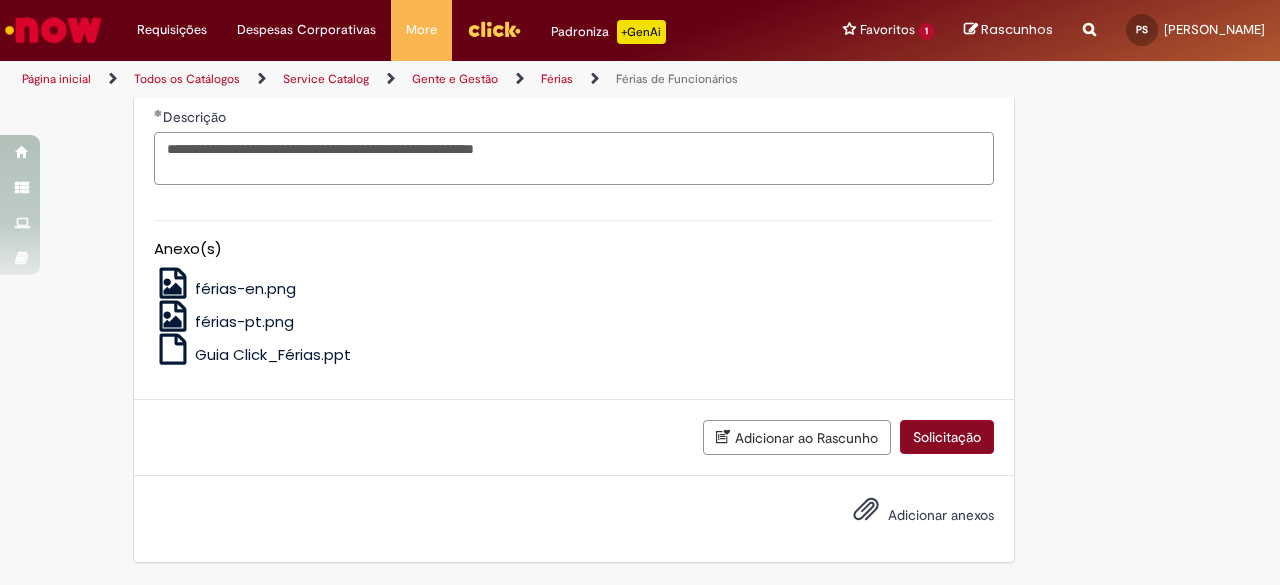 type on "**********" 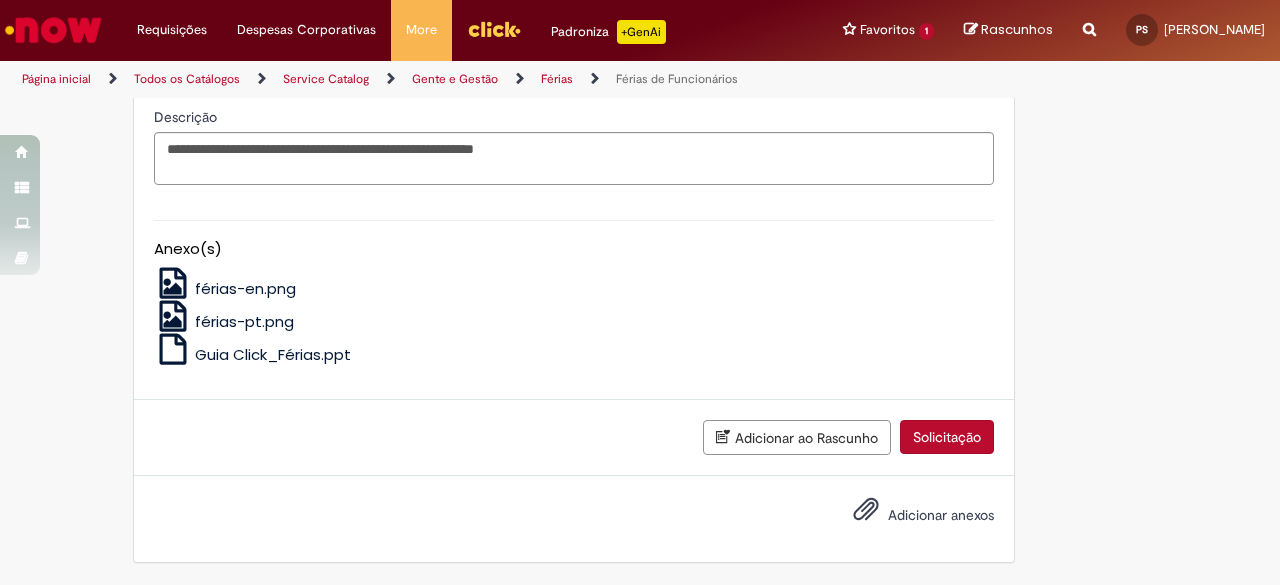 click on "Solicitação" at bounding box center (947, 437) 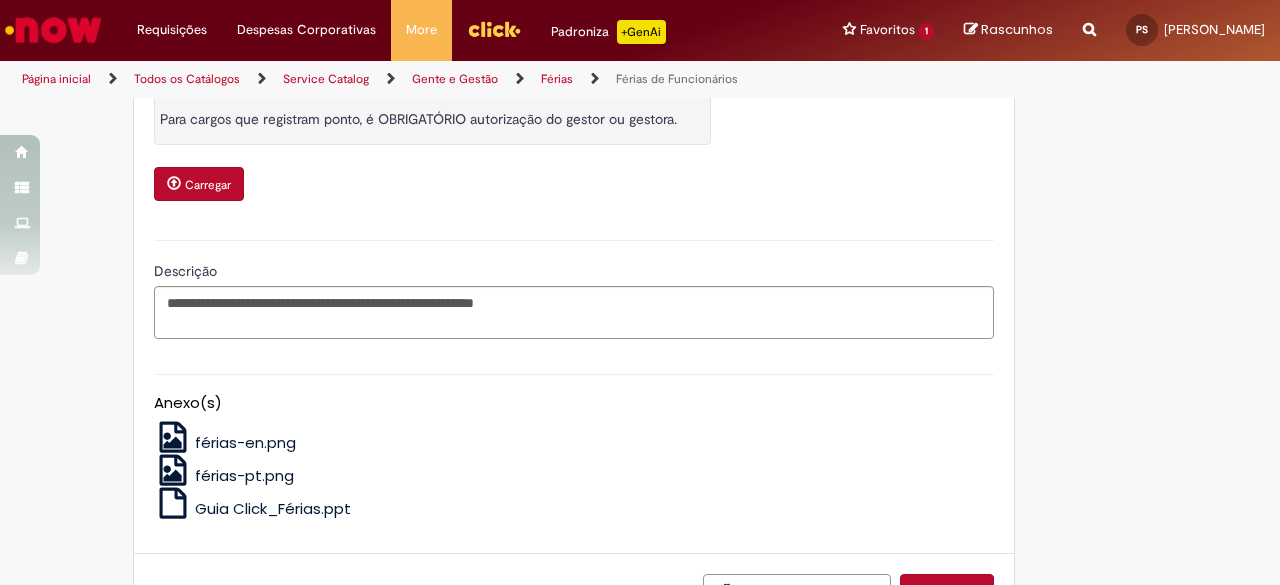 scroll, scrollTop: 2635, scrollLeft: 0, axis: vertical 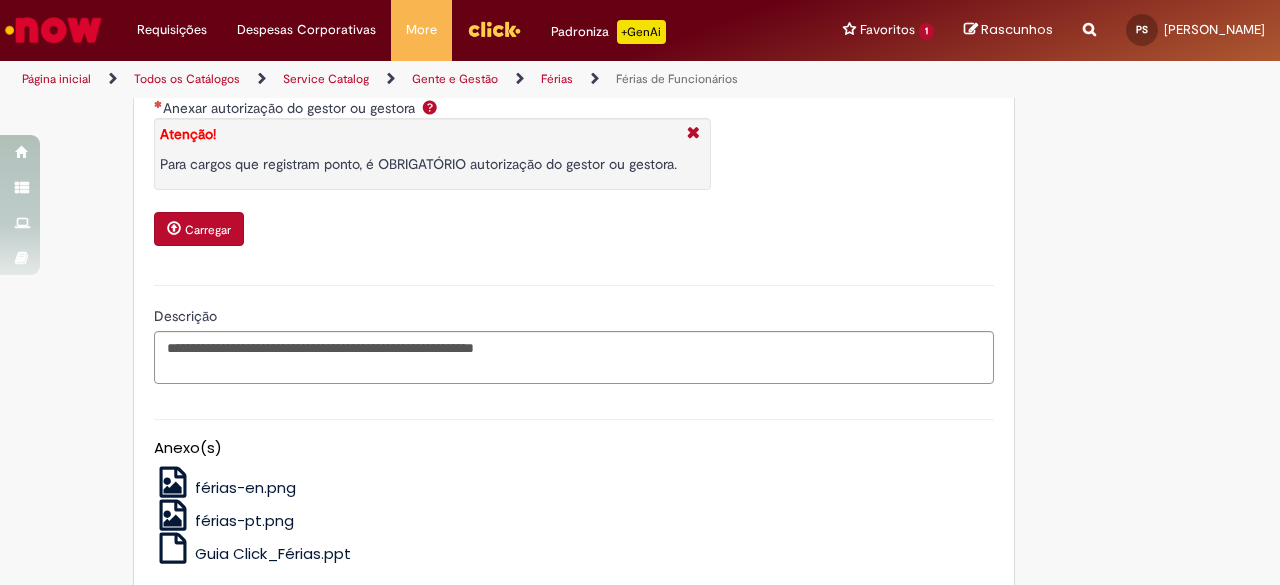 click on "férias-en.png" at bounding box center [245, 487] 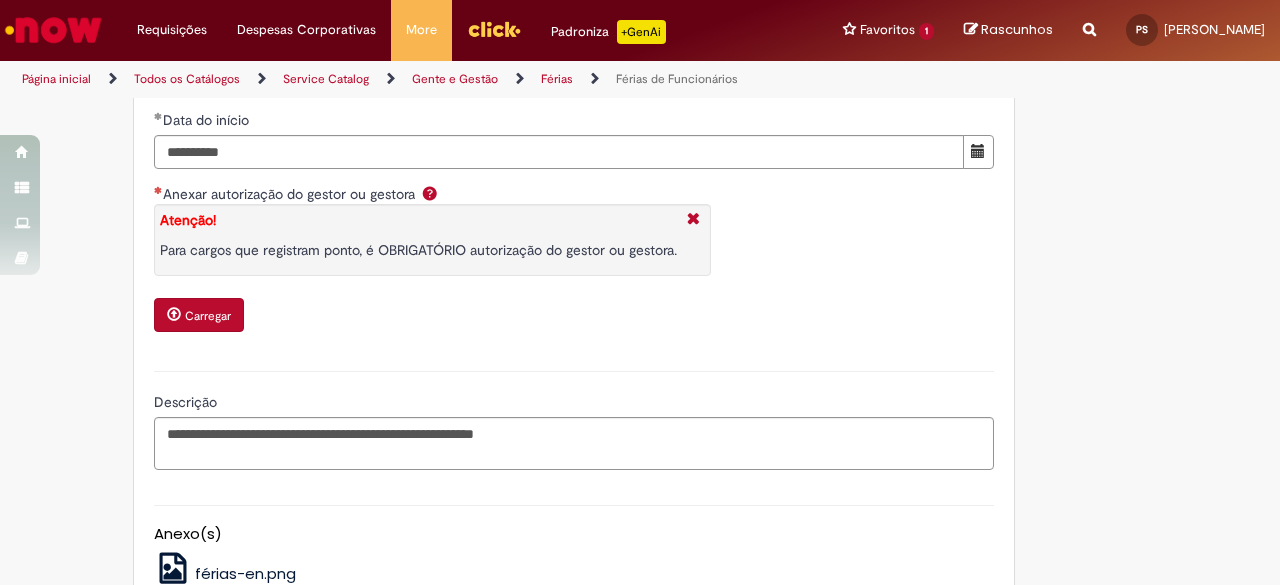 scroll, scrollTop: 2537, scrollLeft: 0, axis: vertical 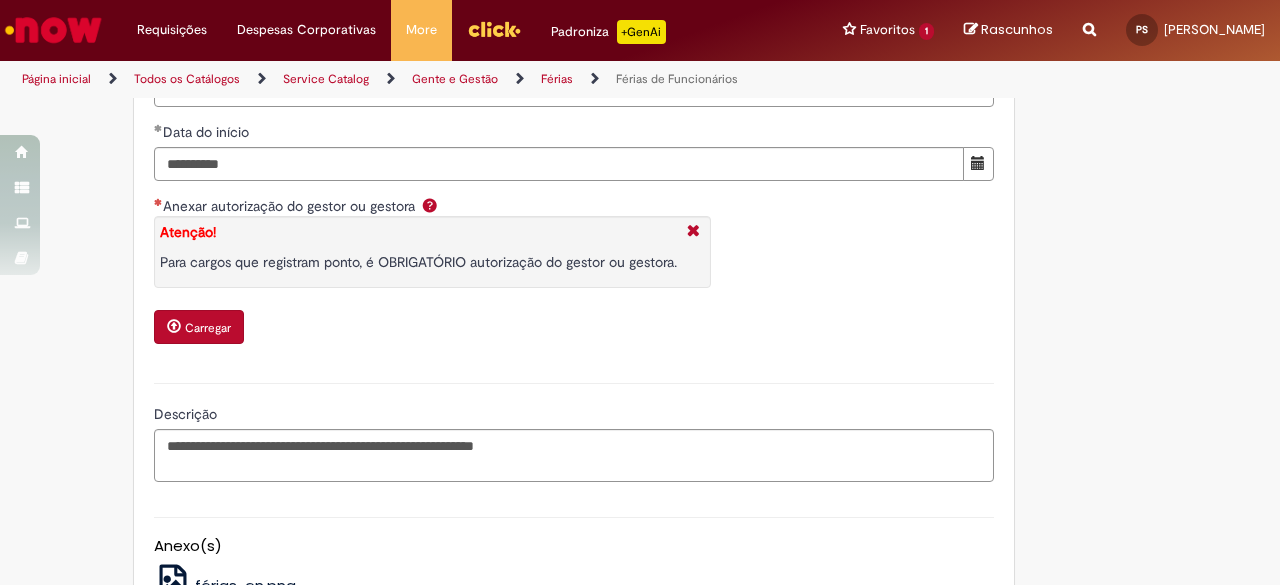 click on "Carregar" at bounding box center (208, 328) 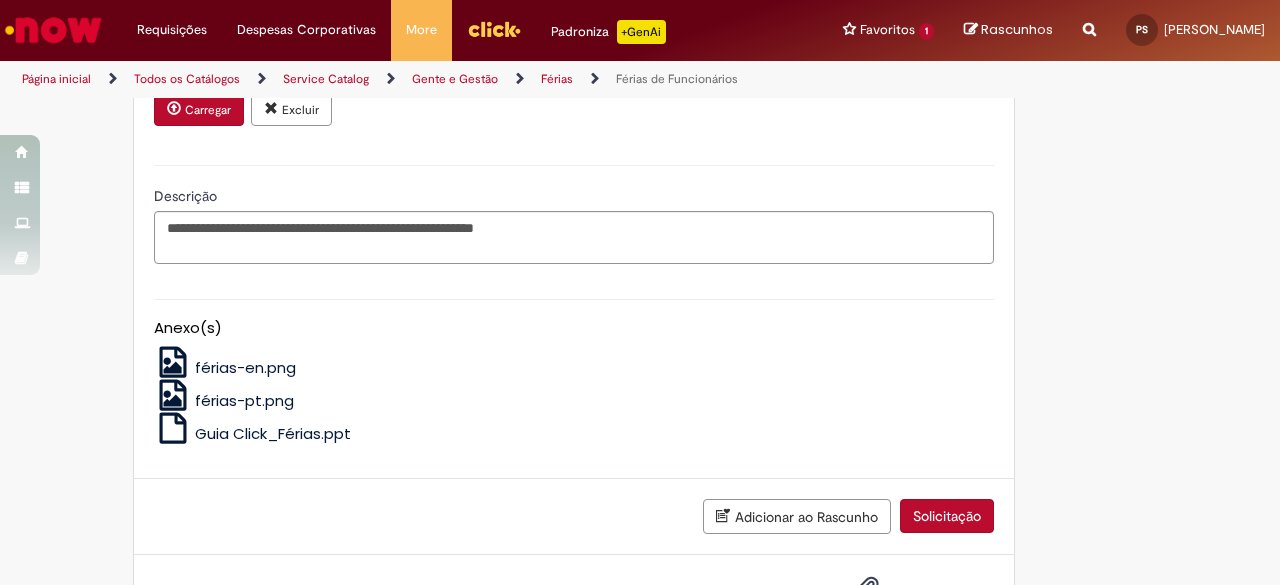 scroll, scrollTop: 2876, scrollLeft: 0, axis: vertical 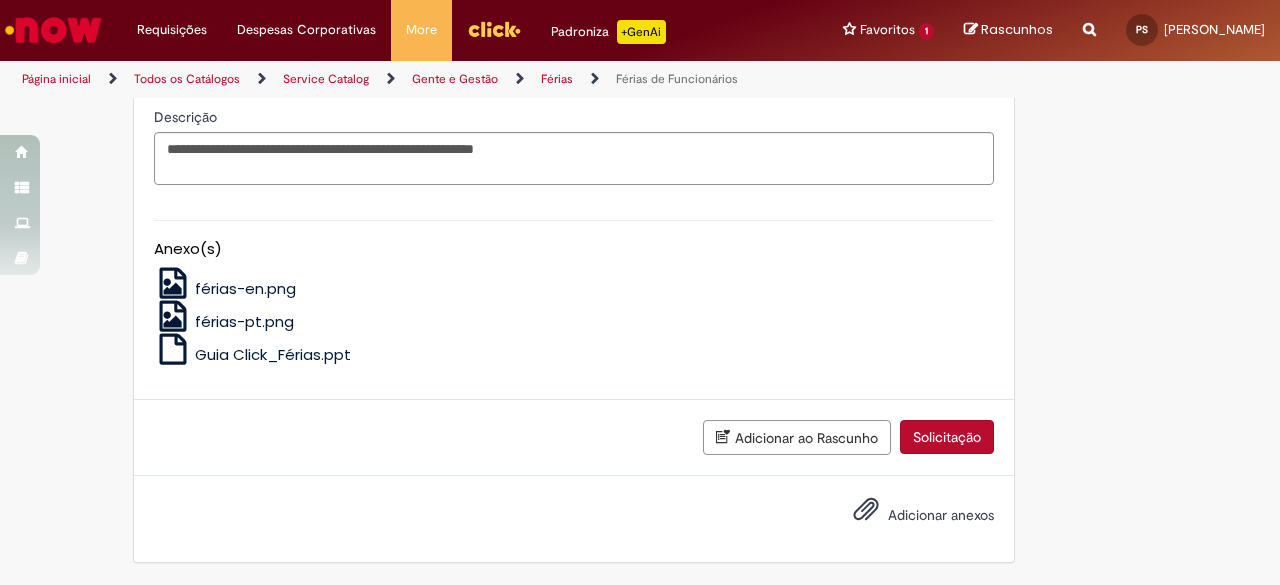 click on "Solicitação" at bounding box center [947, 437] 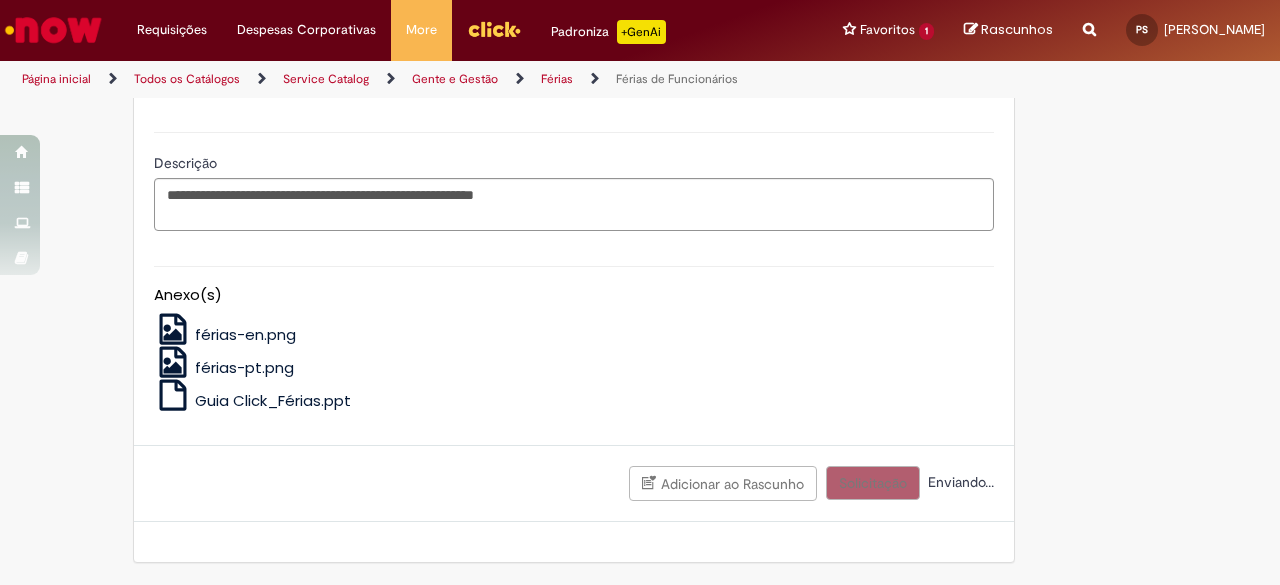 scroll, scrollTop: 2830, scrollLeft: 0, axis: vertical 